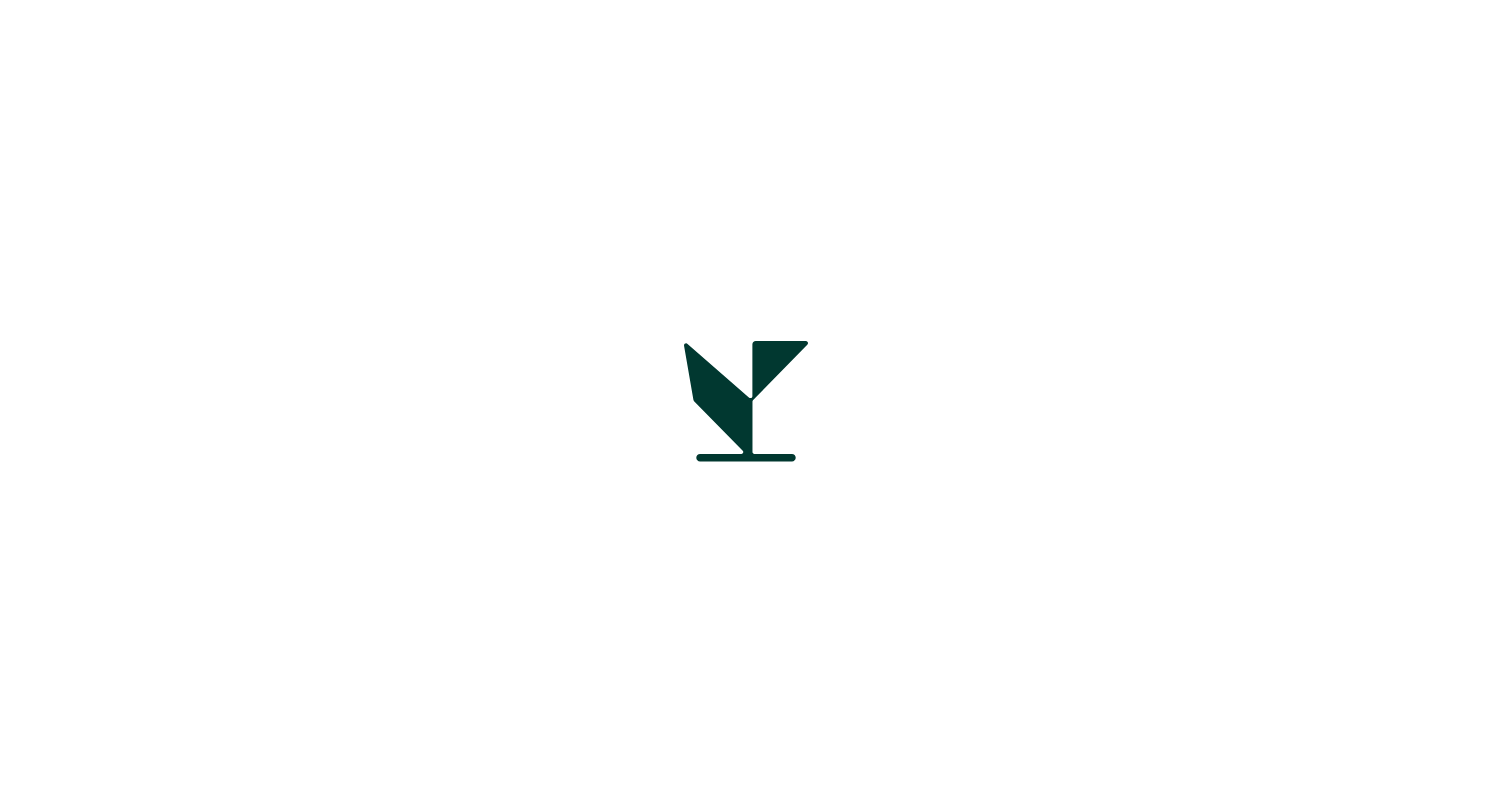 scroll, scrollTop: 0, scrollLeft: 0, axis: both 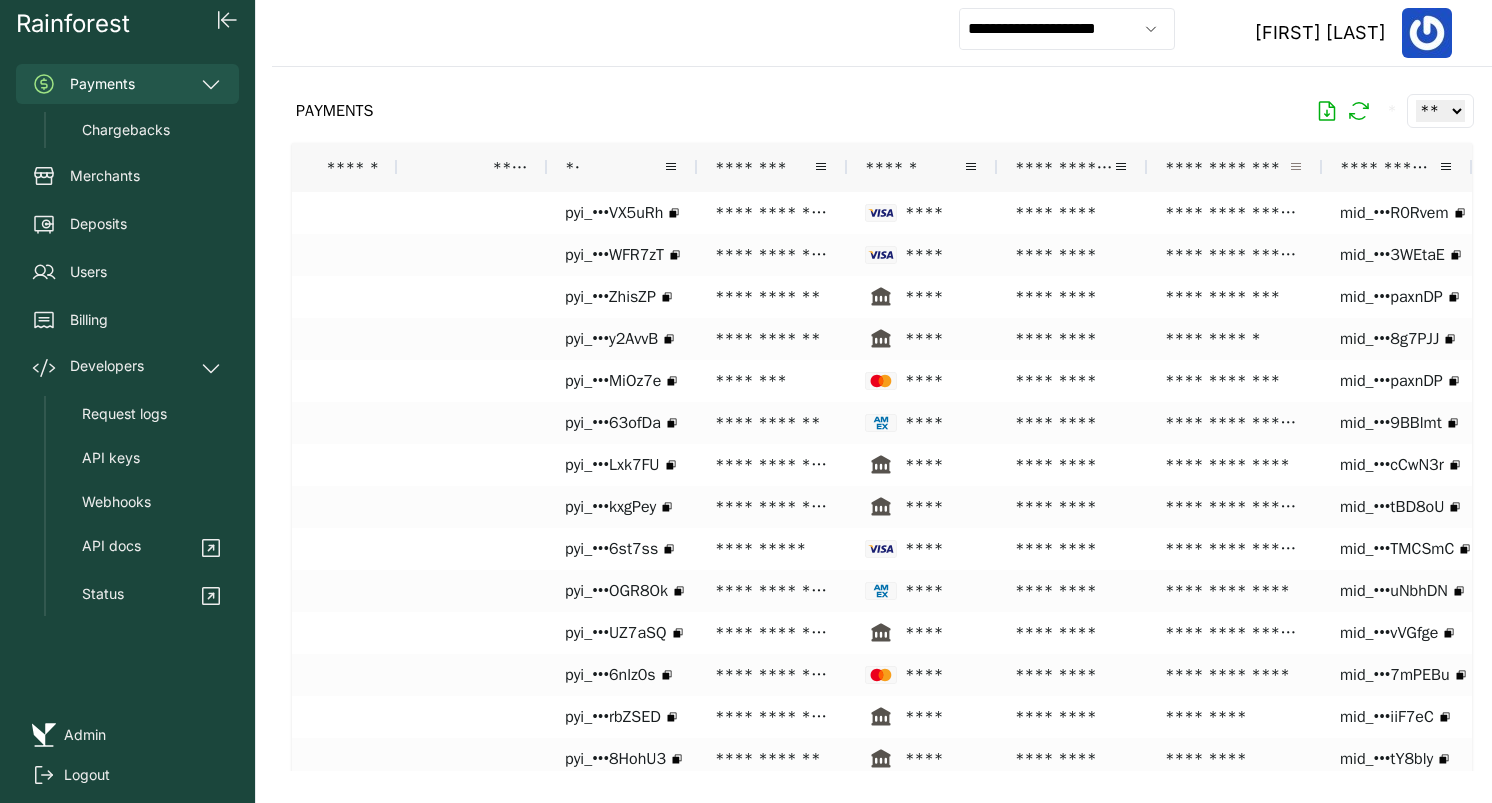 click at bounding box center [1296, 167] 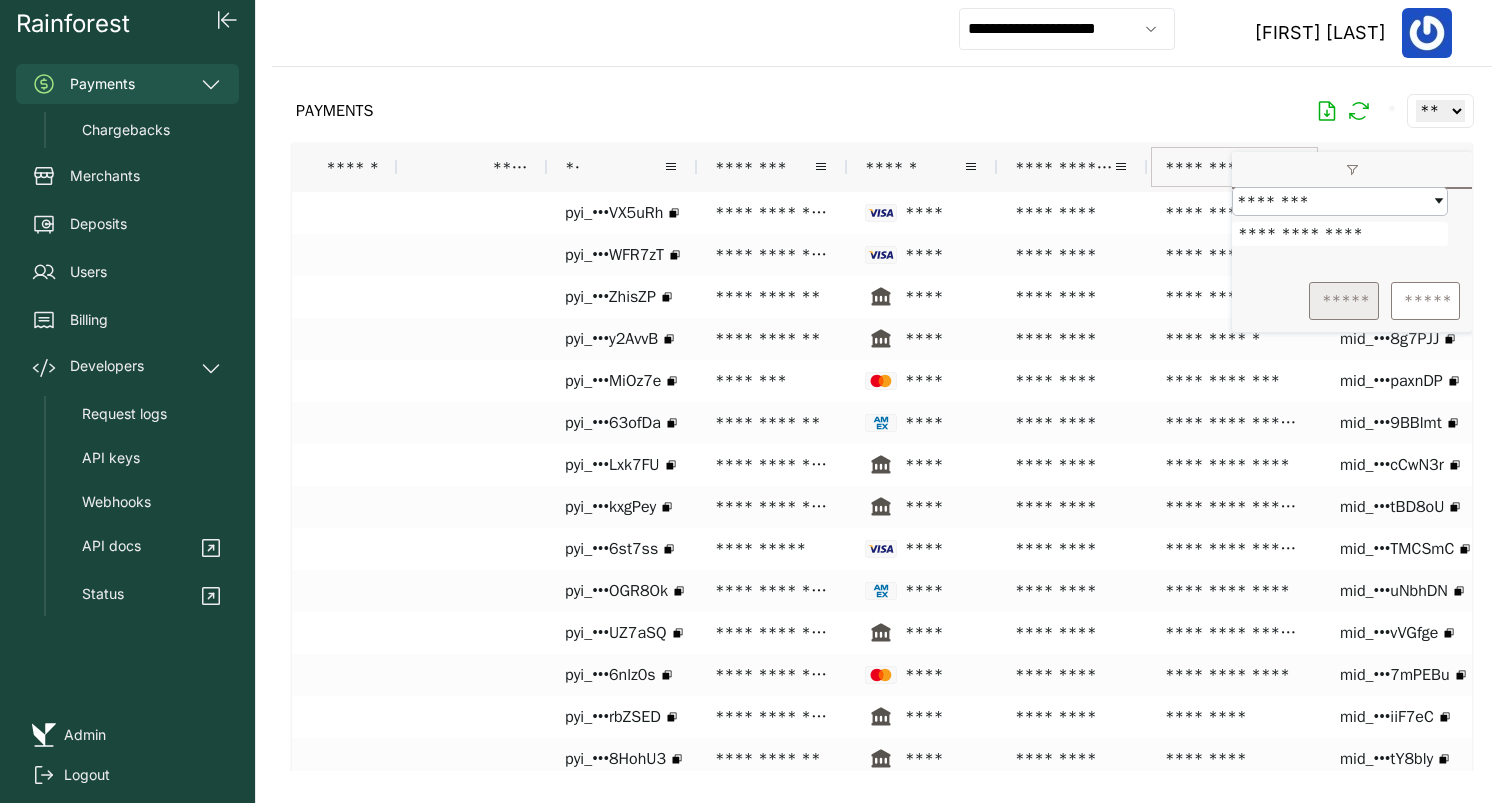 type on "**********" 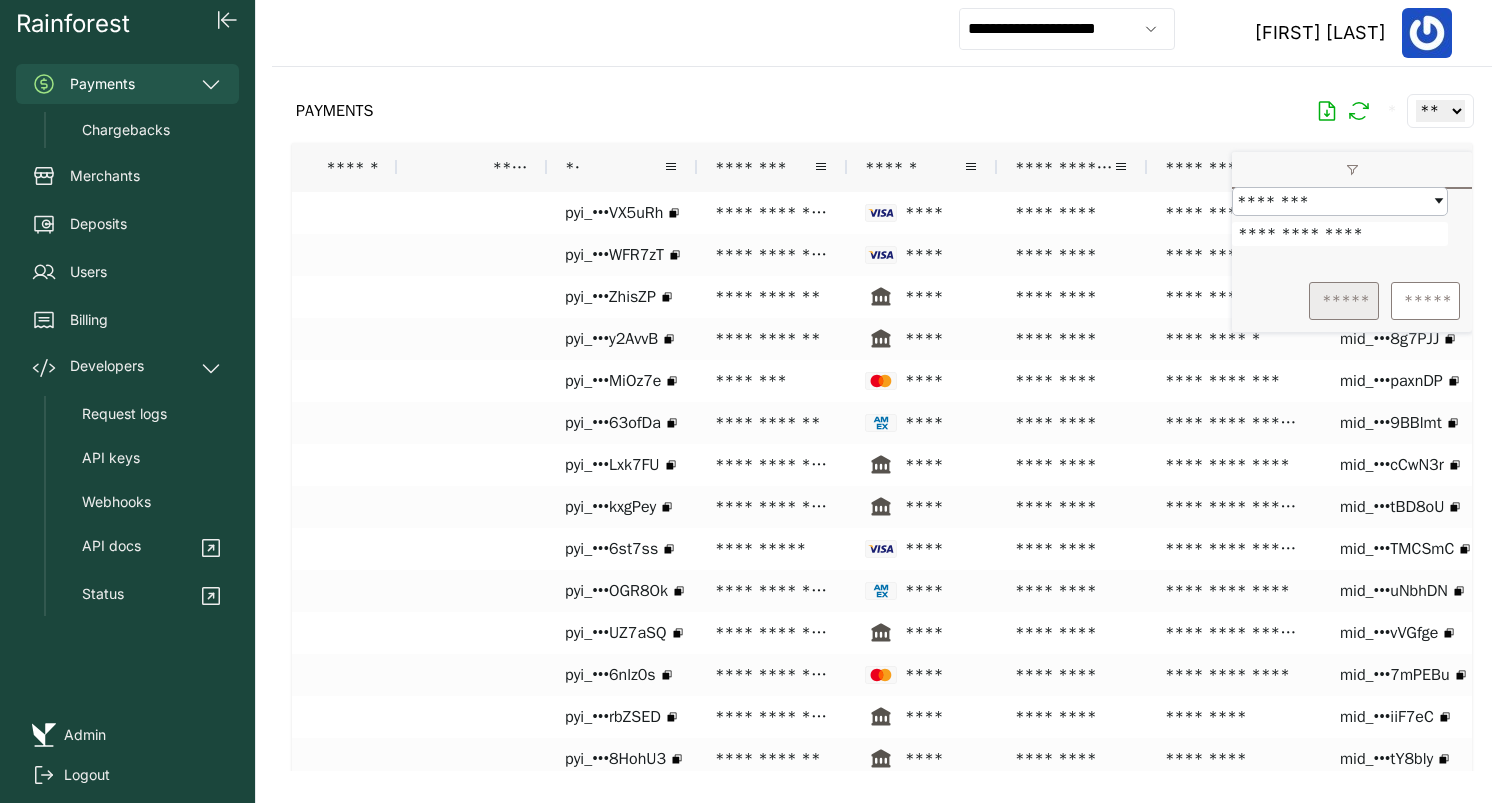 click on "*****" at bounding box center (1344, 301) 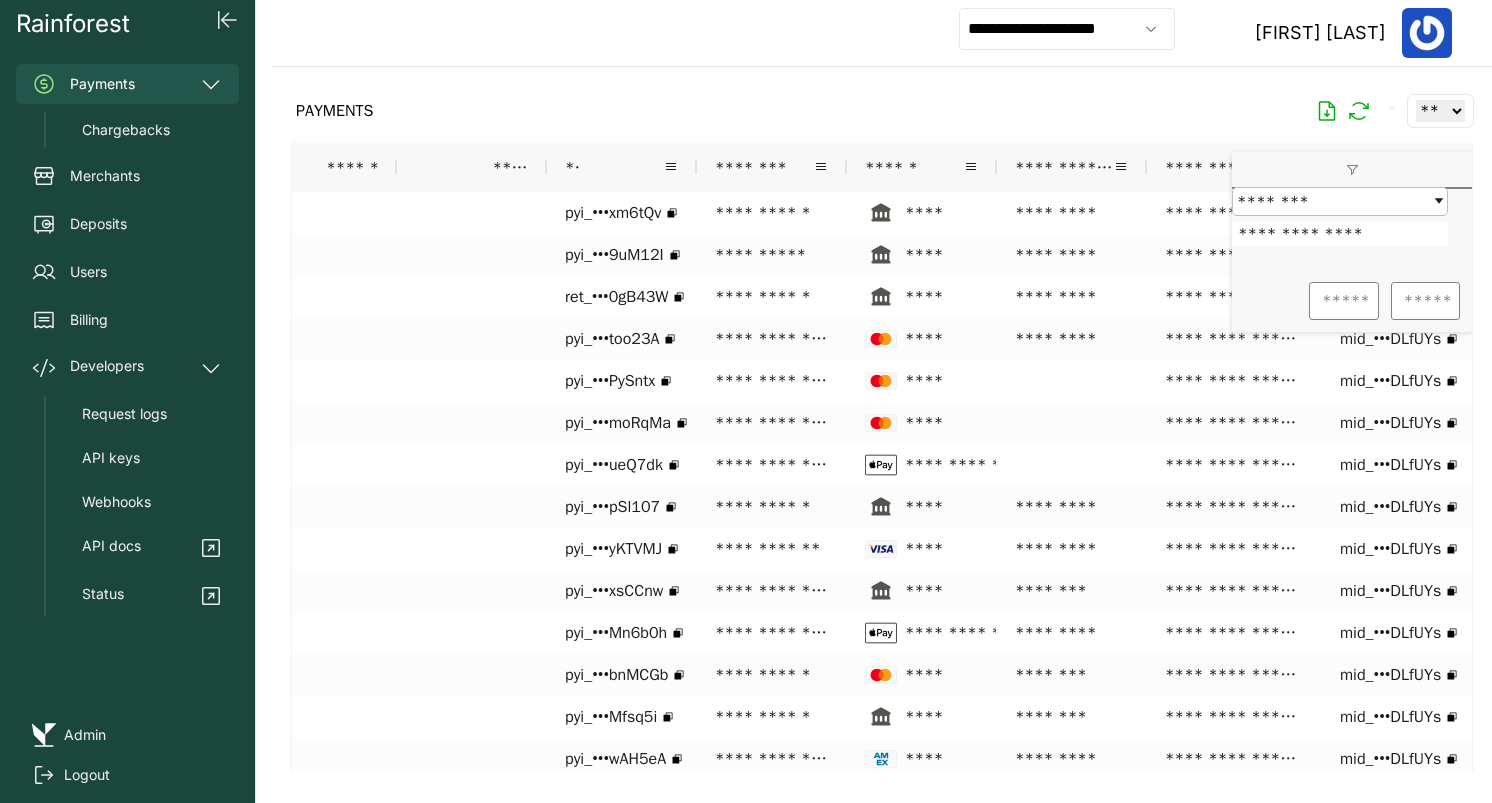 click on "PAYMENTS * ** ** ** ***" at bounding box center (882, 111) 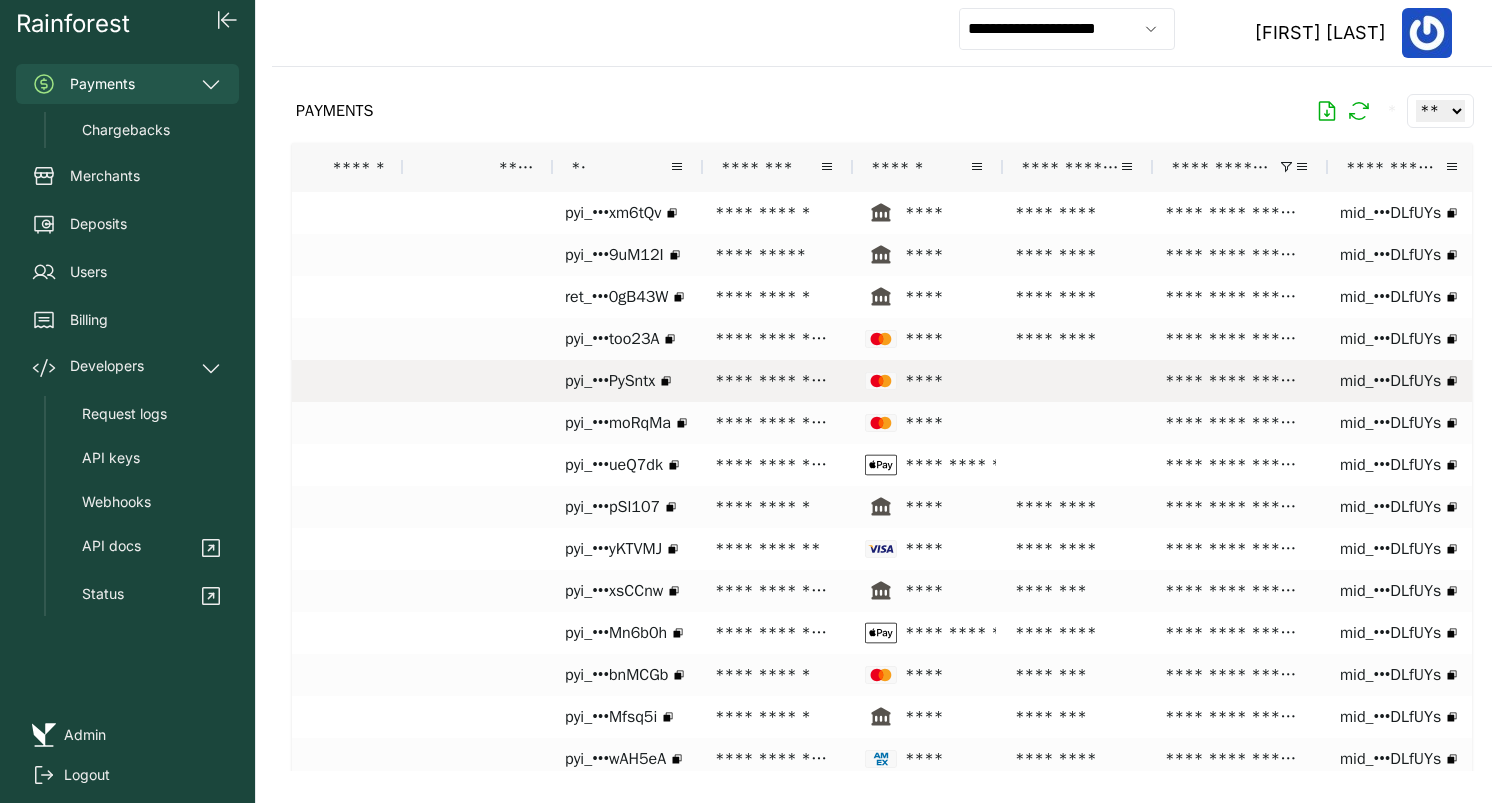 scroll, scrollTop: 0, scrollLeft: 461, axis: horizontal 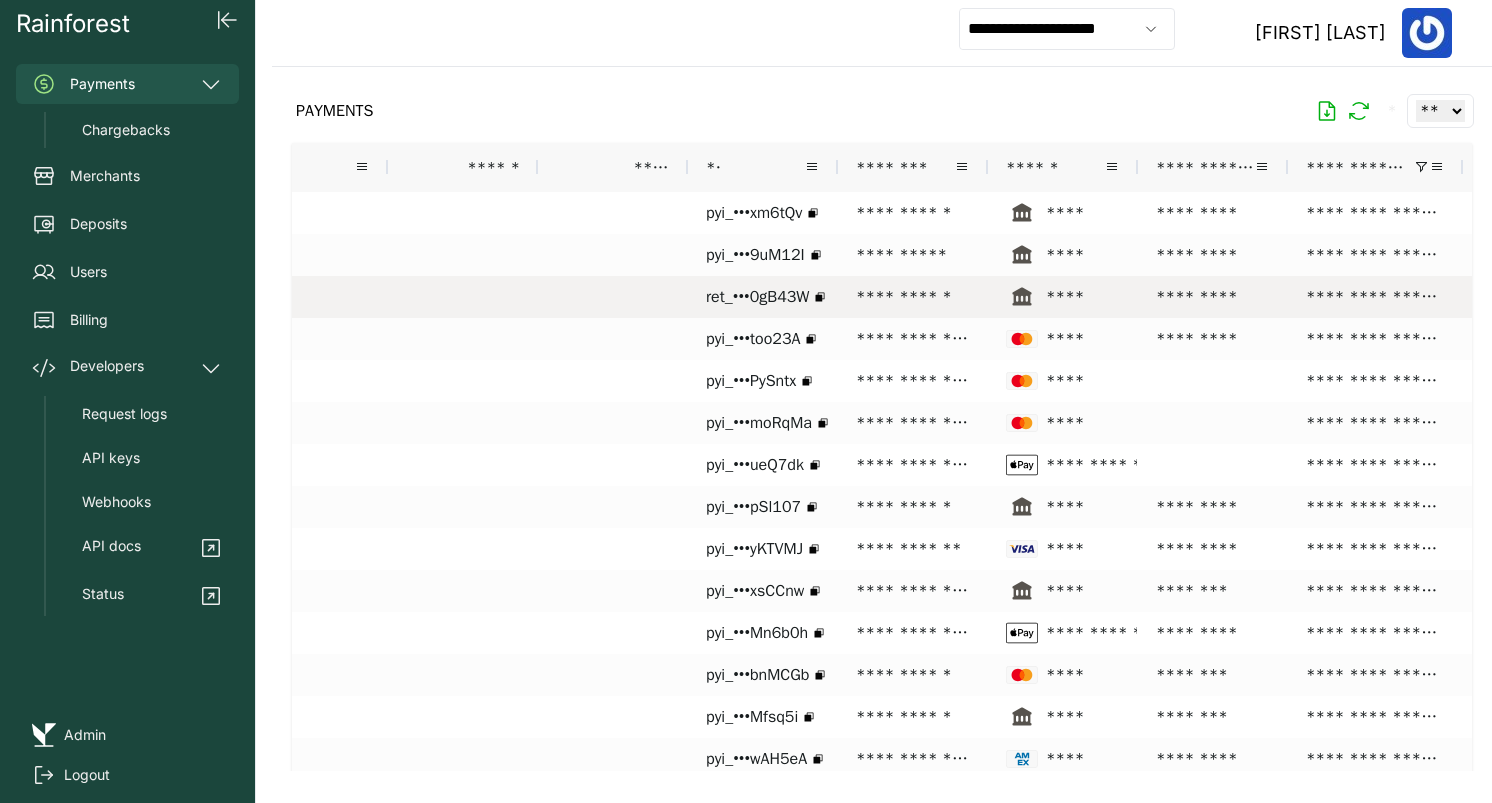 click on "**********" at bounding box center [913, 297] 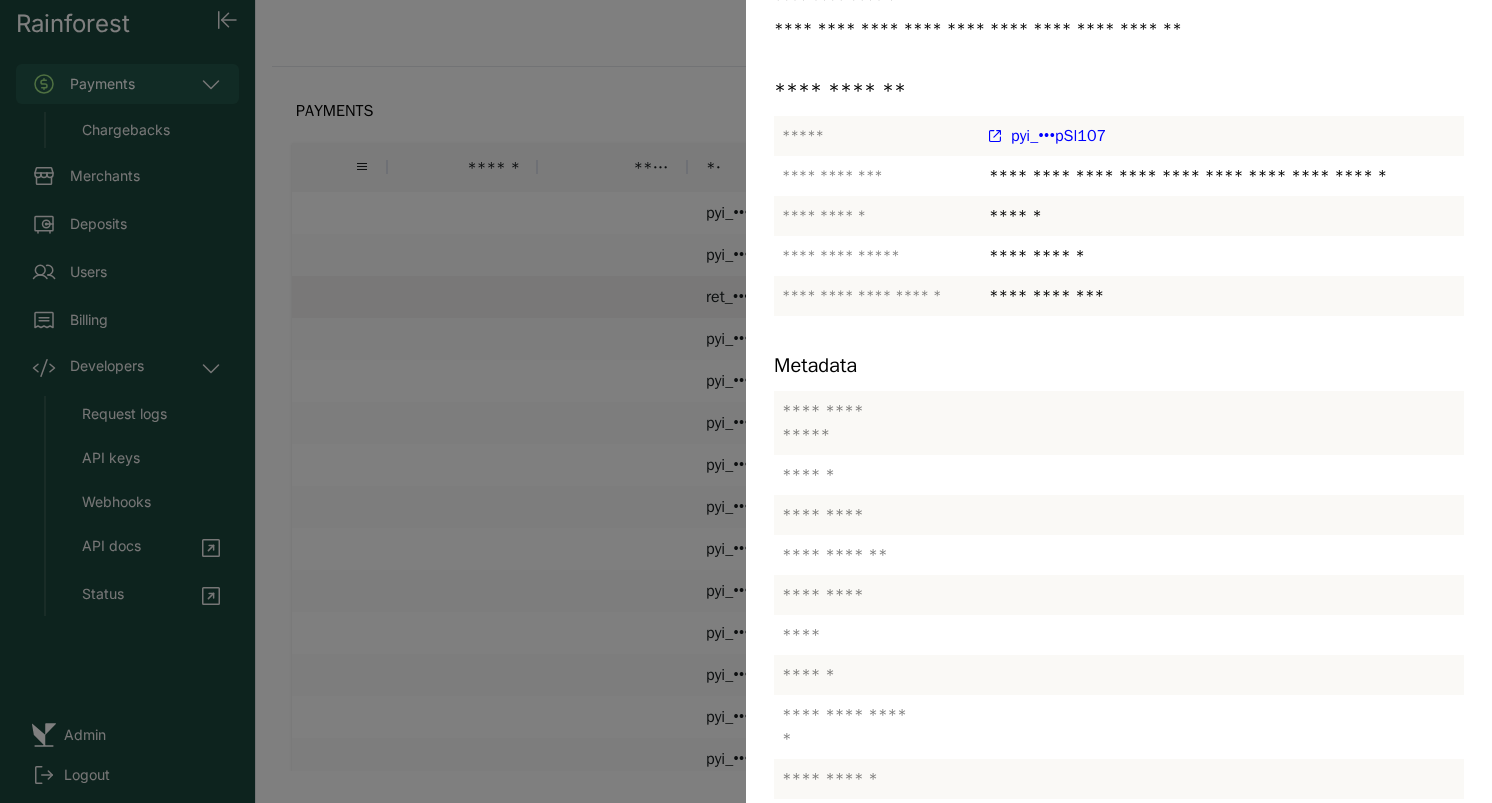 scroll, scrollTop: 368, scrollLeft: 0, axis: vertical 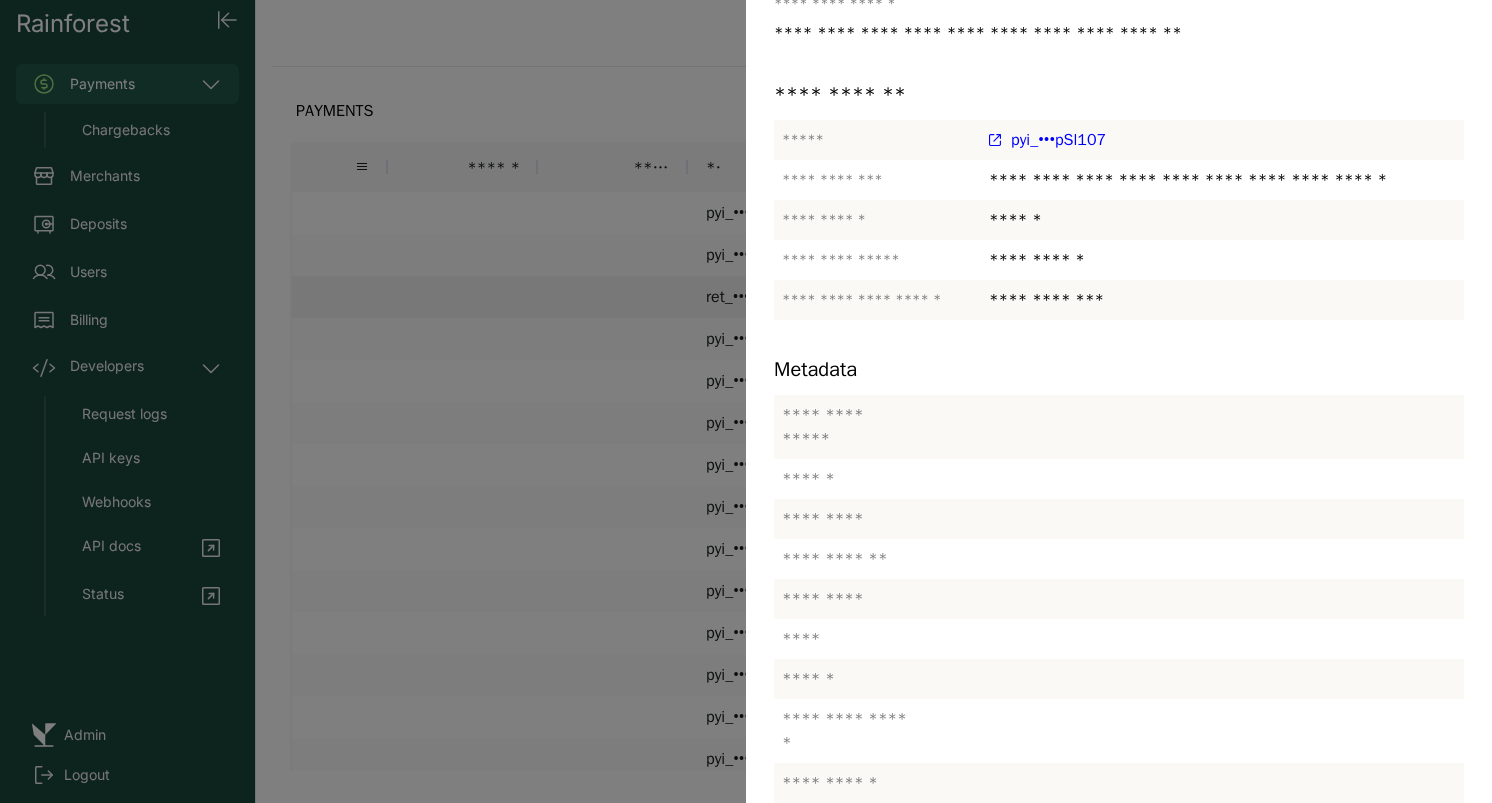 click at bounding box center (746, 401) 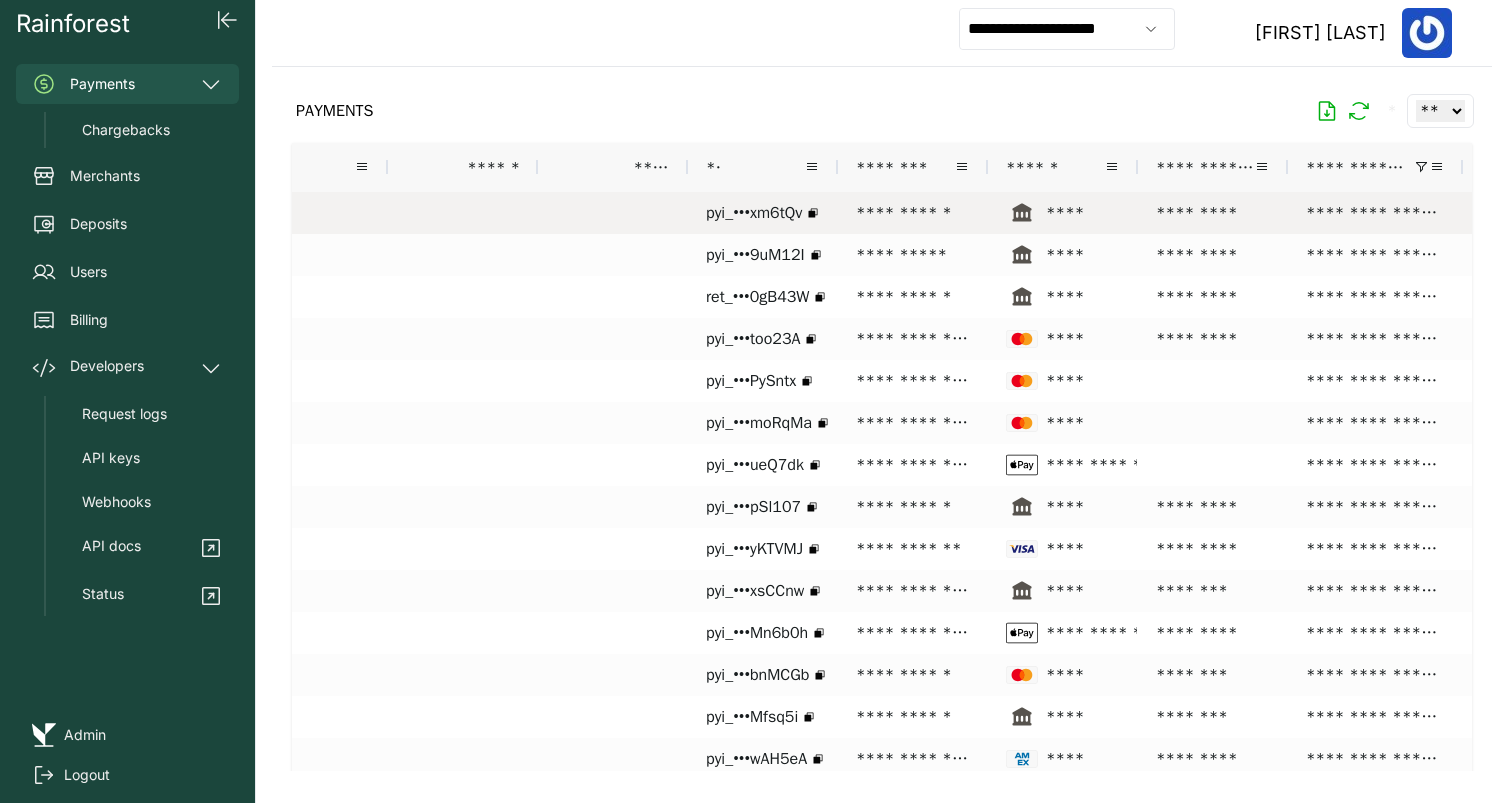 click on "**********" at bounding box center (913, 213) 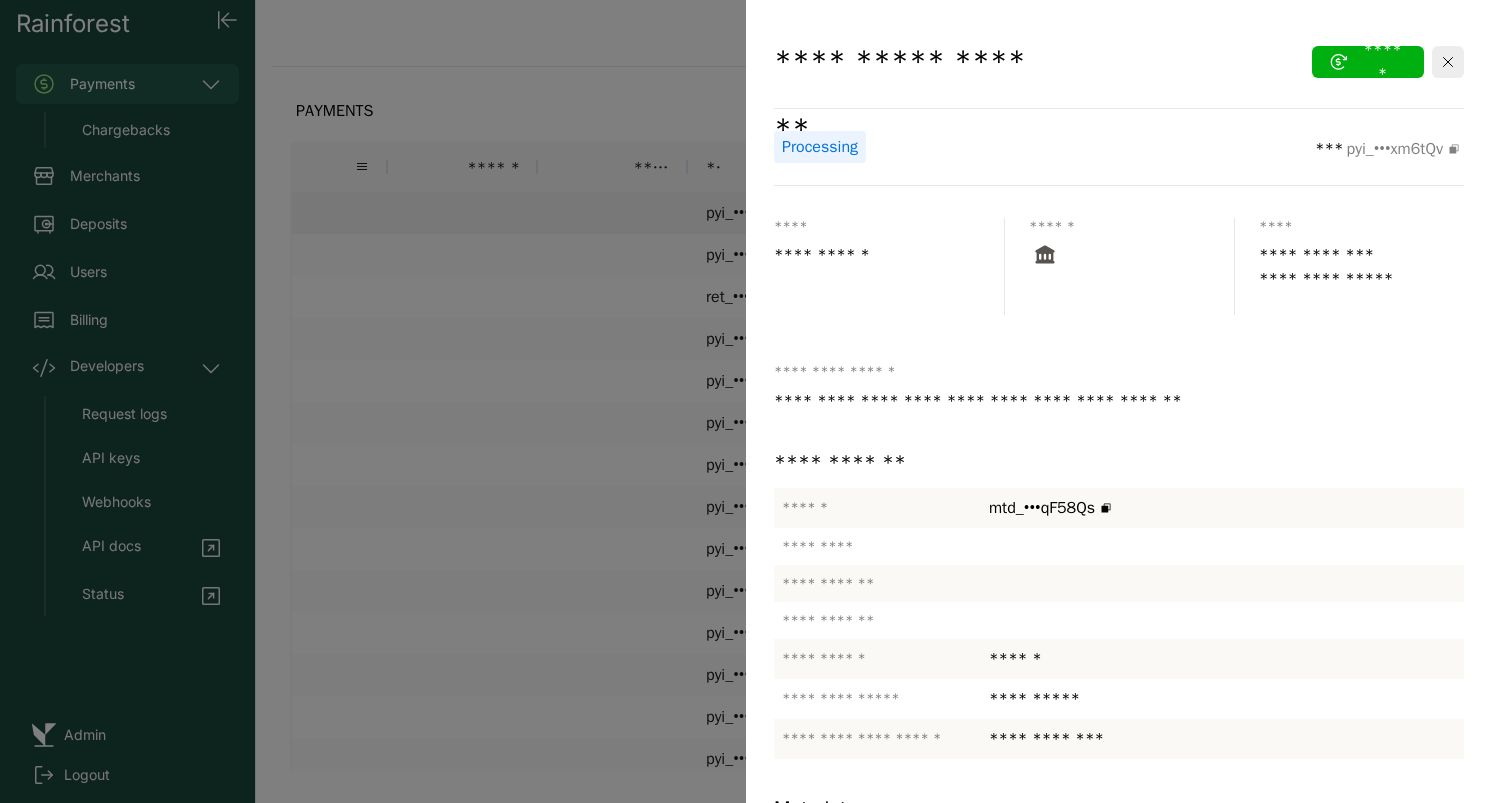 scroll, scrollTop: 273, scrollLeft: 0, axis: vertical 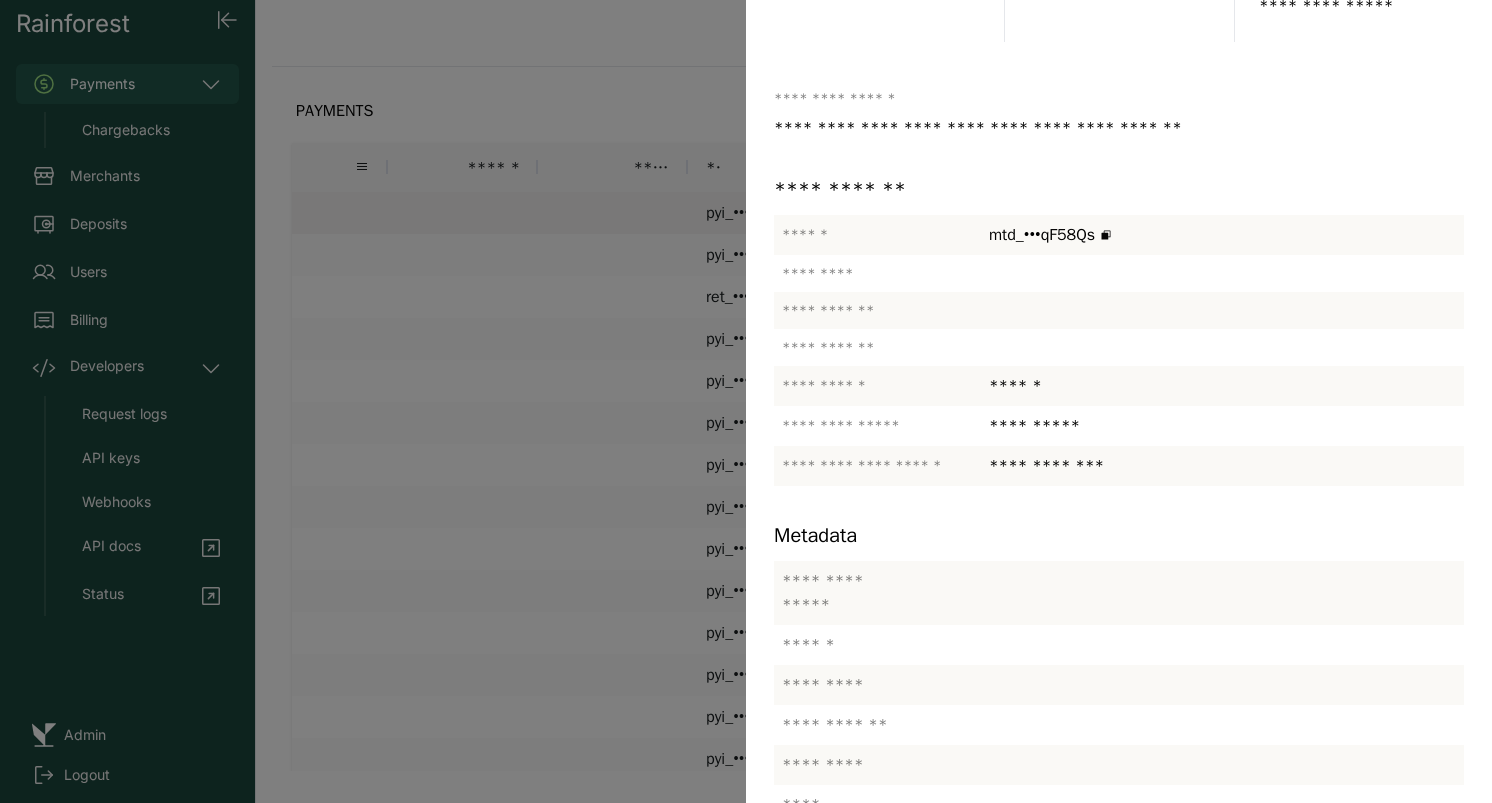 click at bounding box center (746, 401) 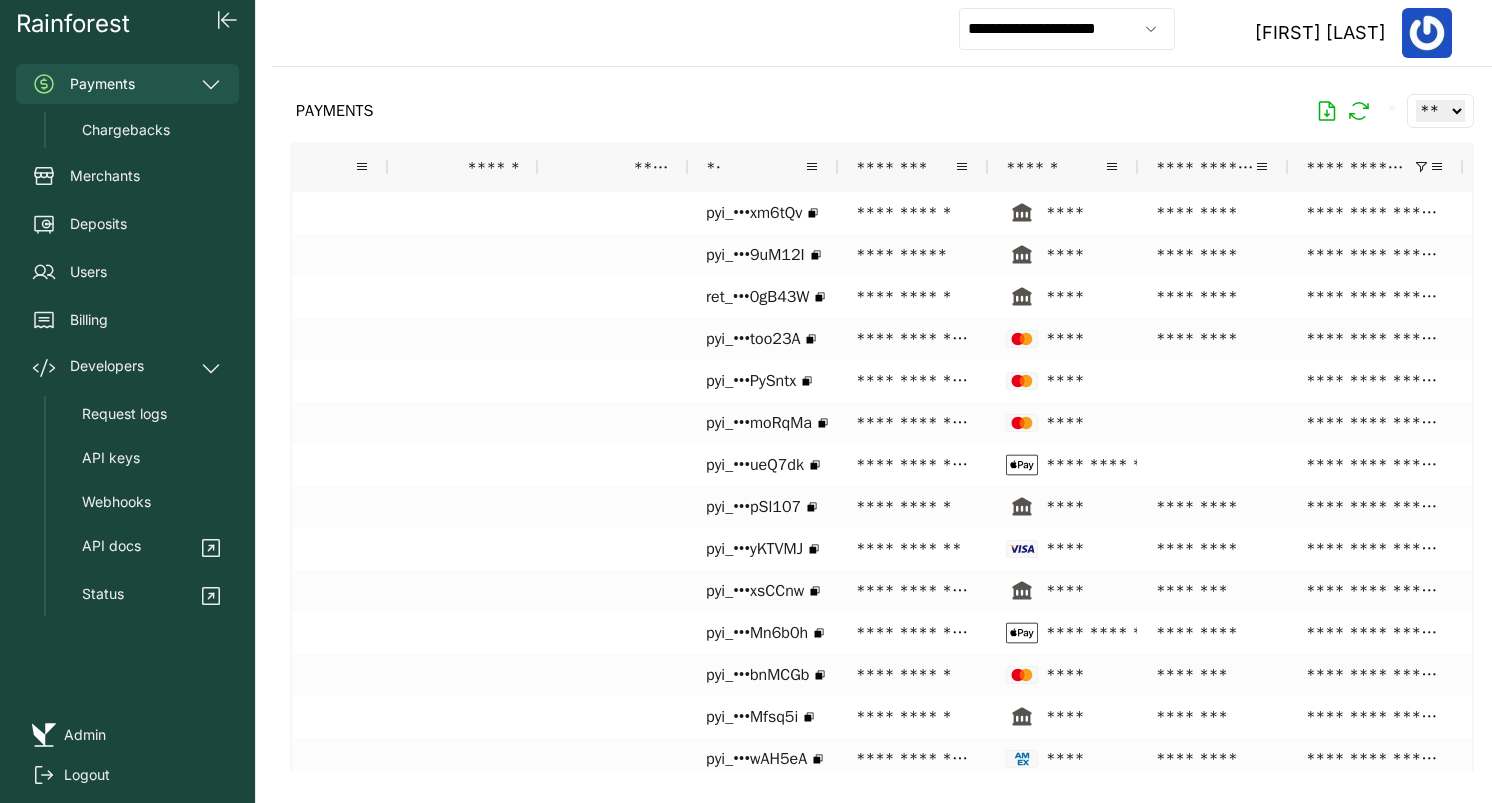 click on "Admin" 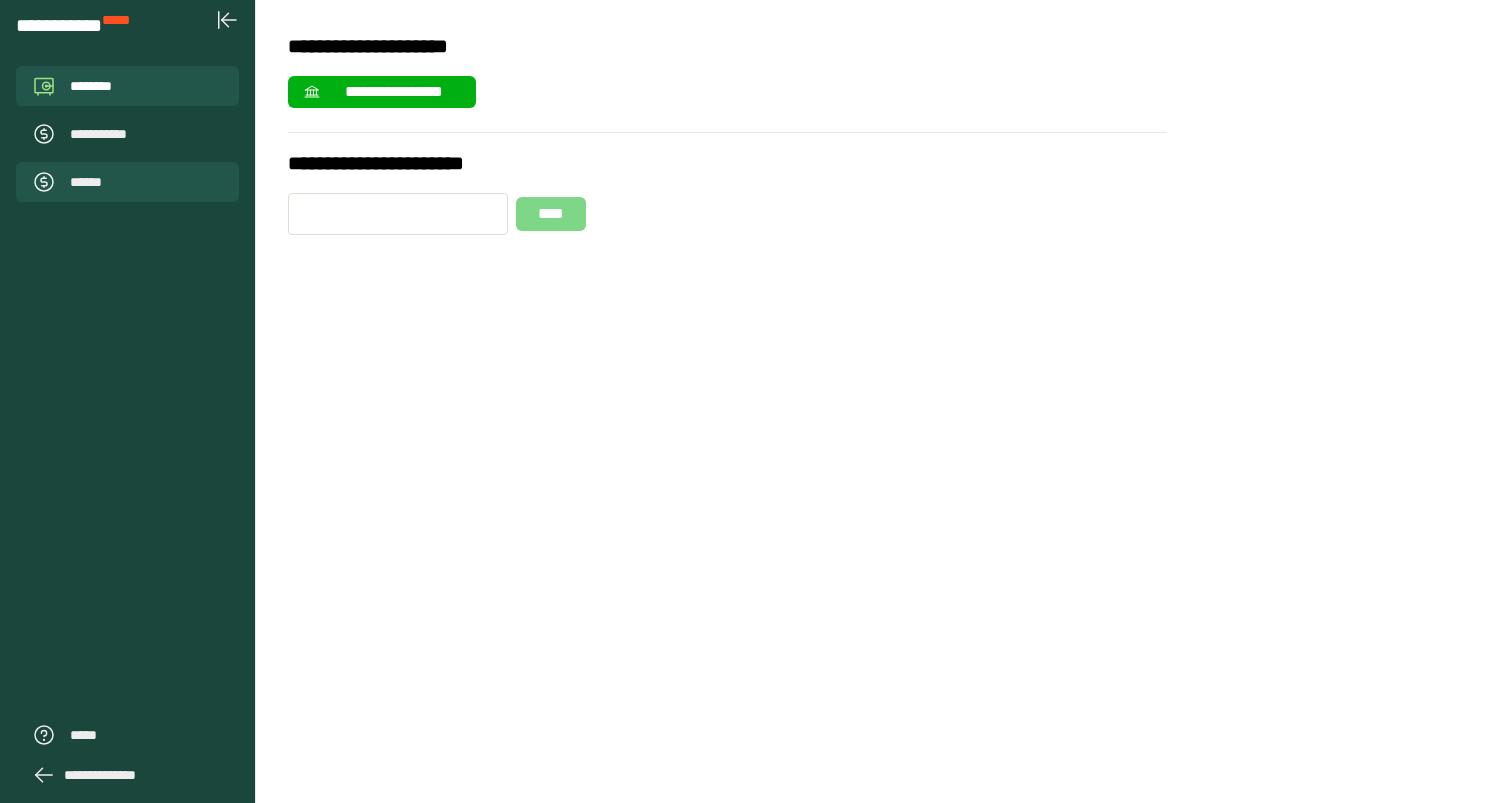 click on "******" at bounding box center (127, 182) 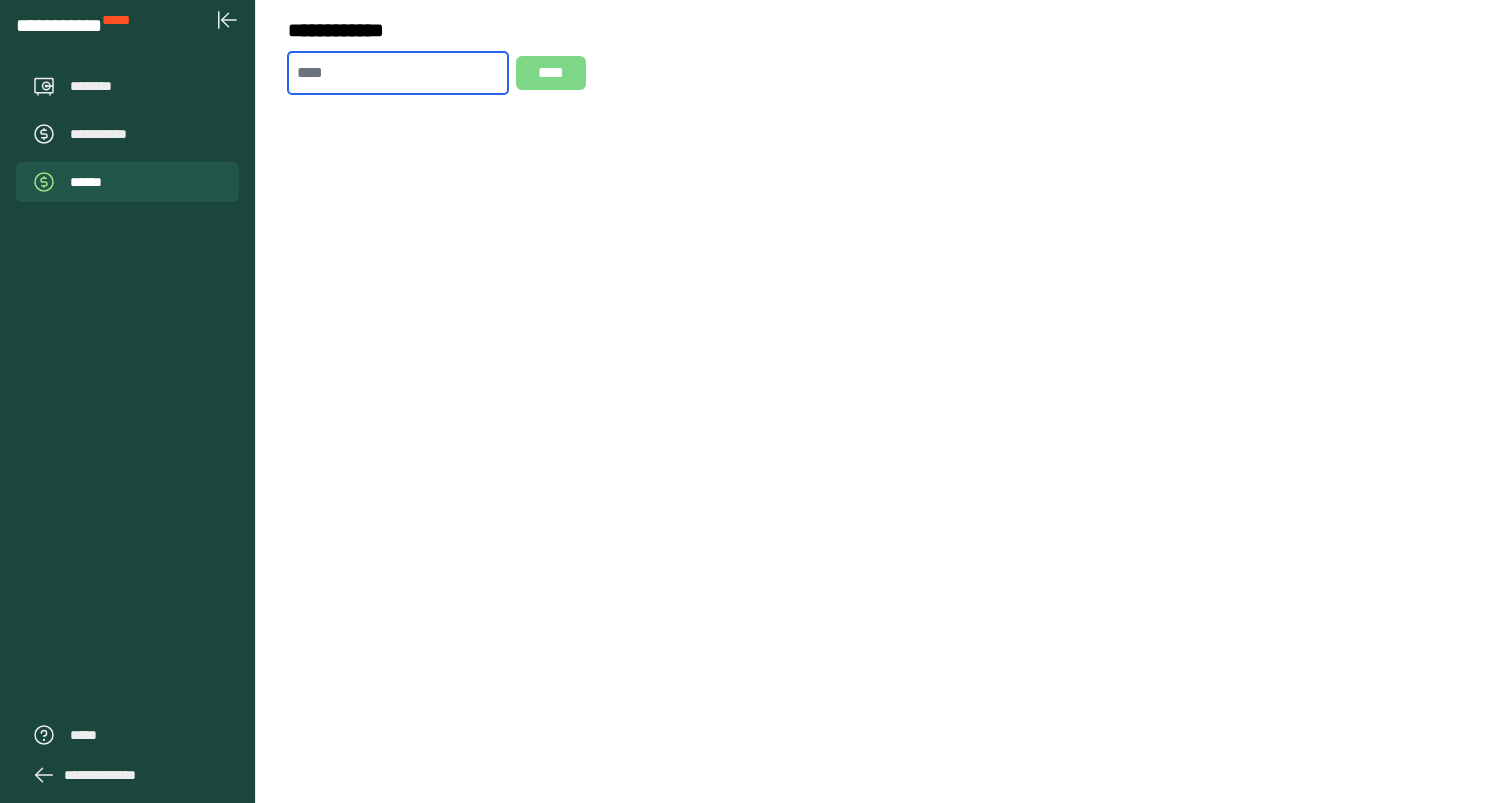 click at bounding box center (398, 73) 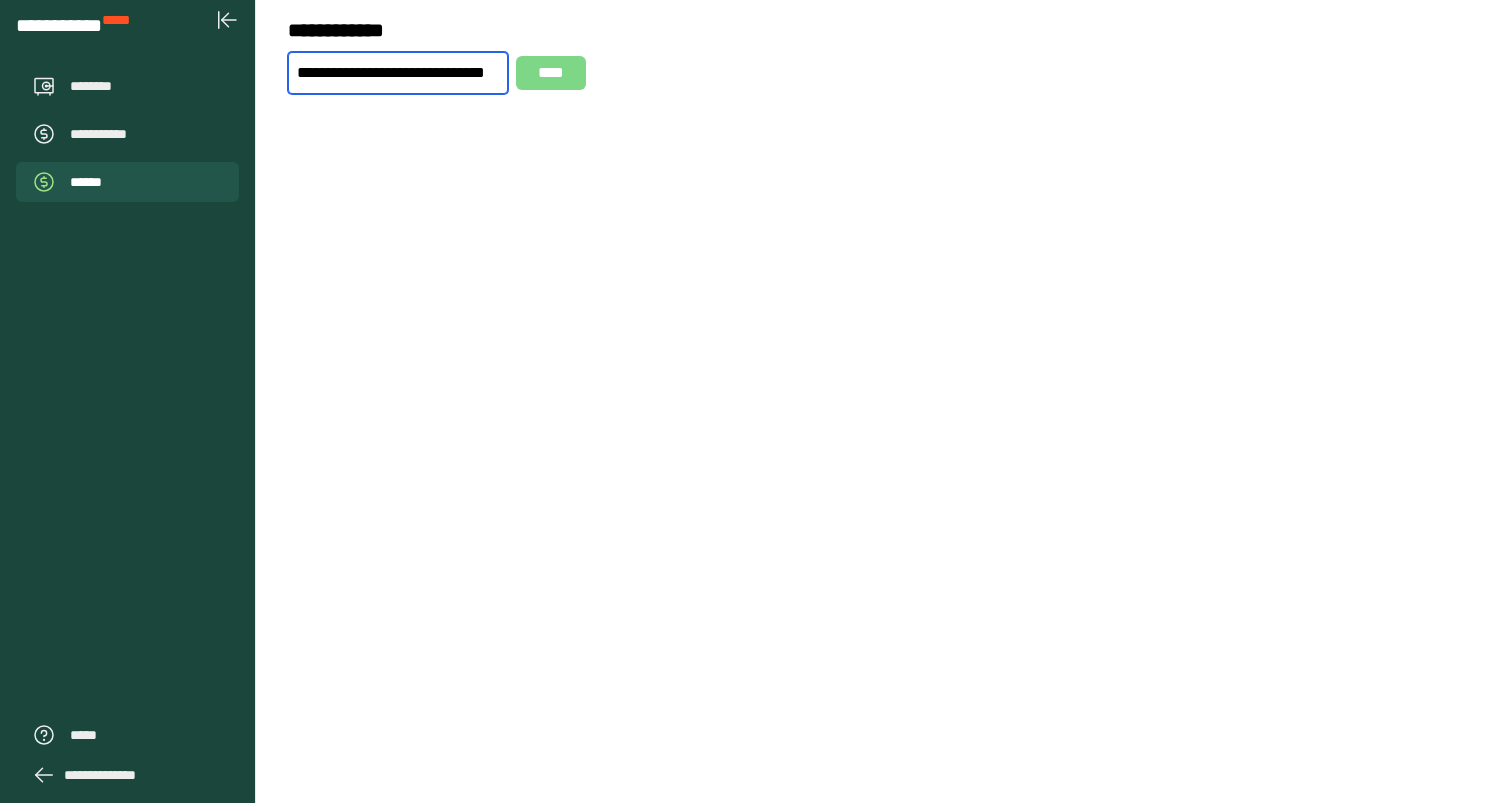 scroll, scrollTop: 0, scrollLeft: 101, axis: horizontal 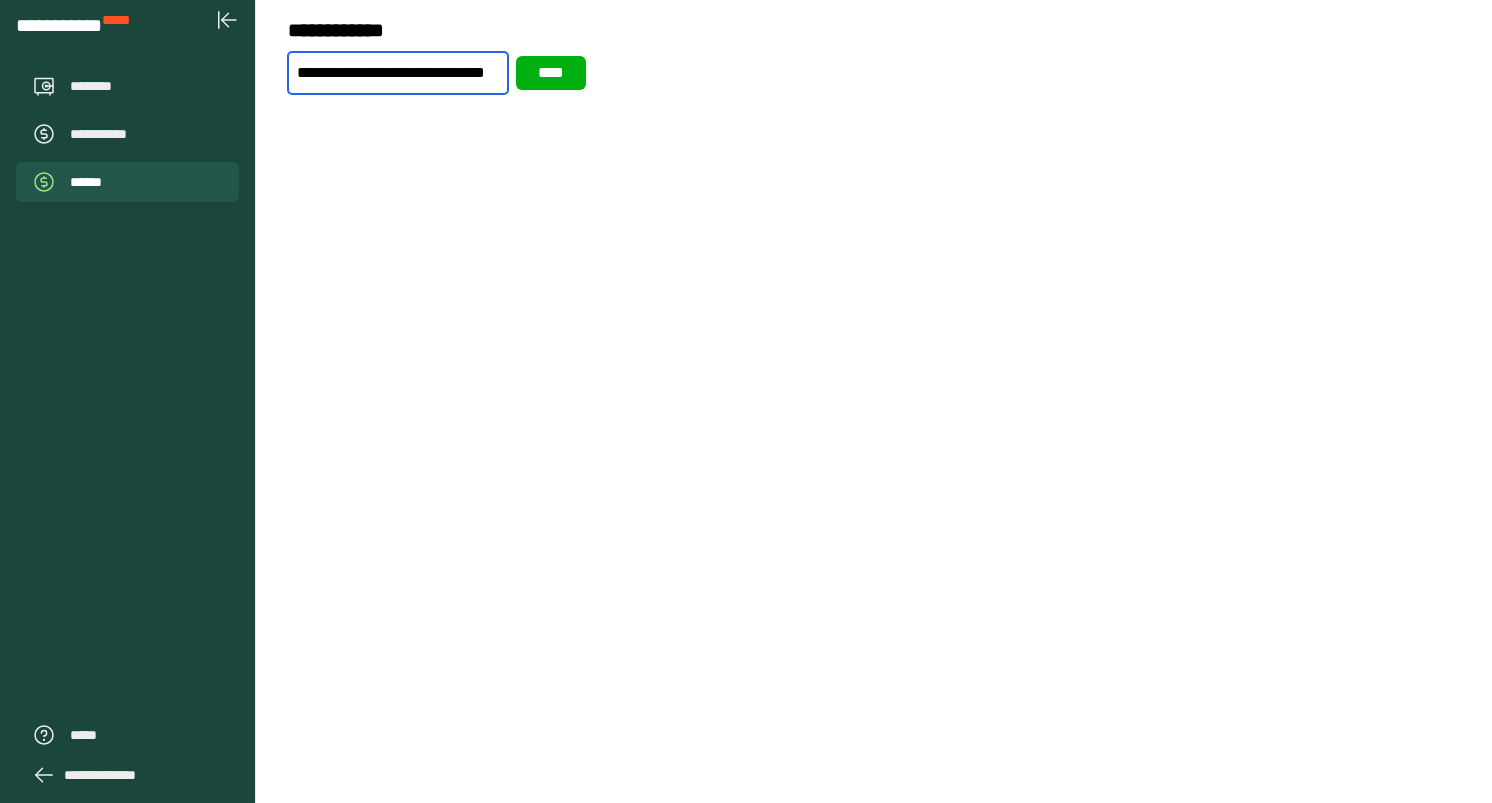 type on "**********" 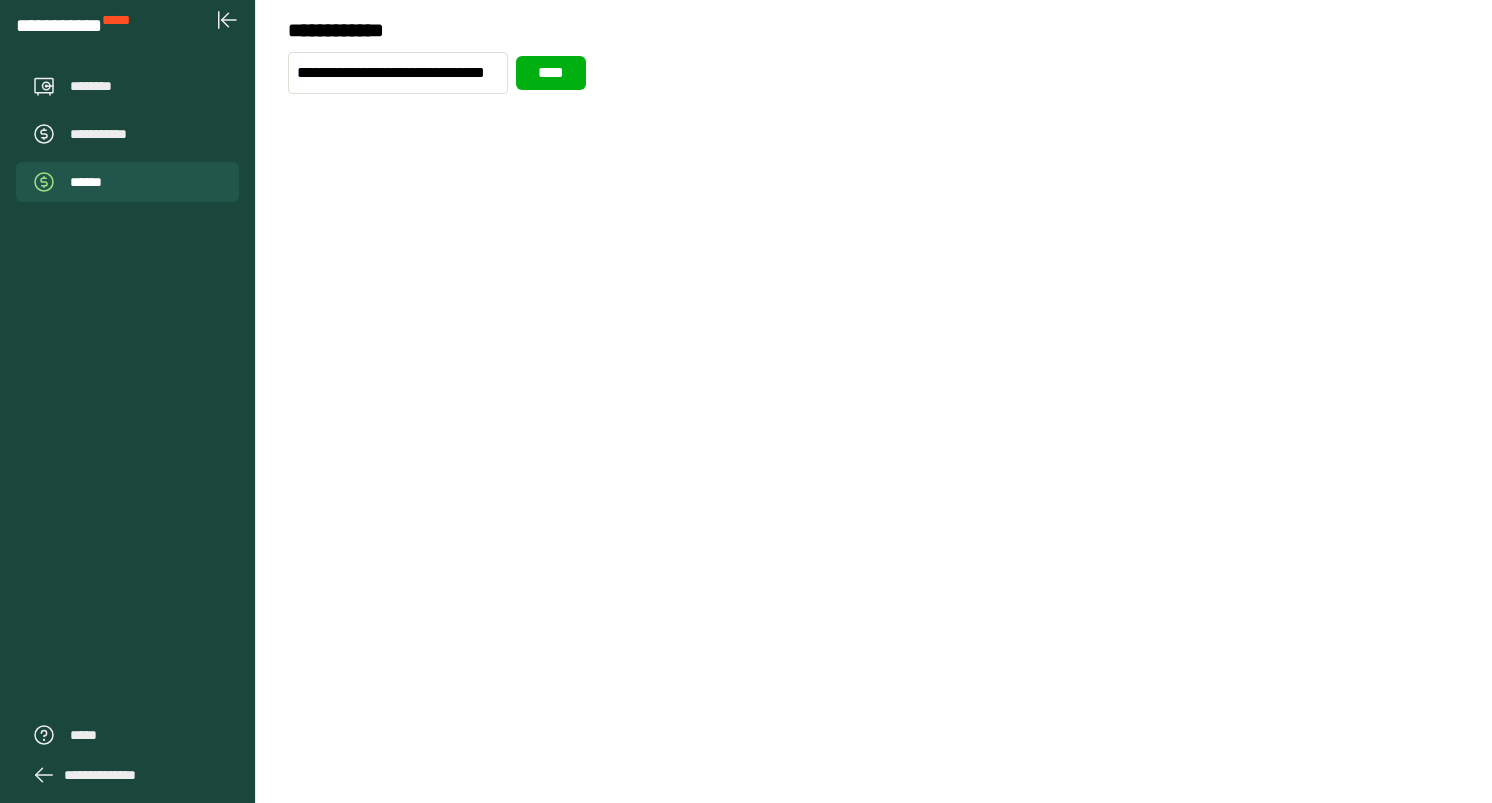 scroll, scrollTop: 0, scrollLeft: 0, axis: both 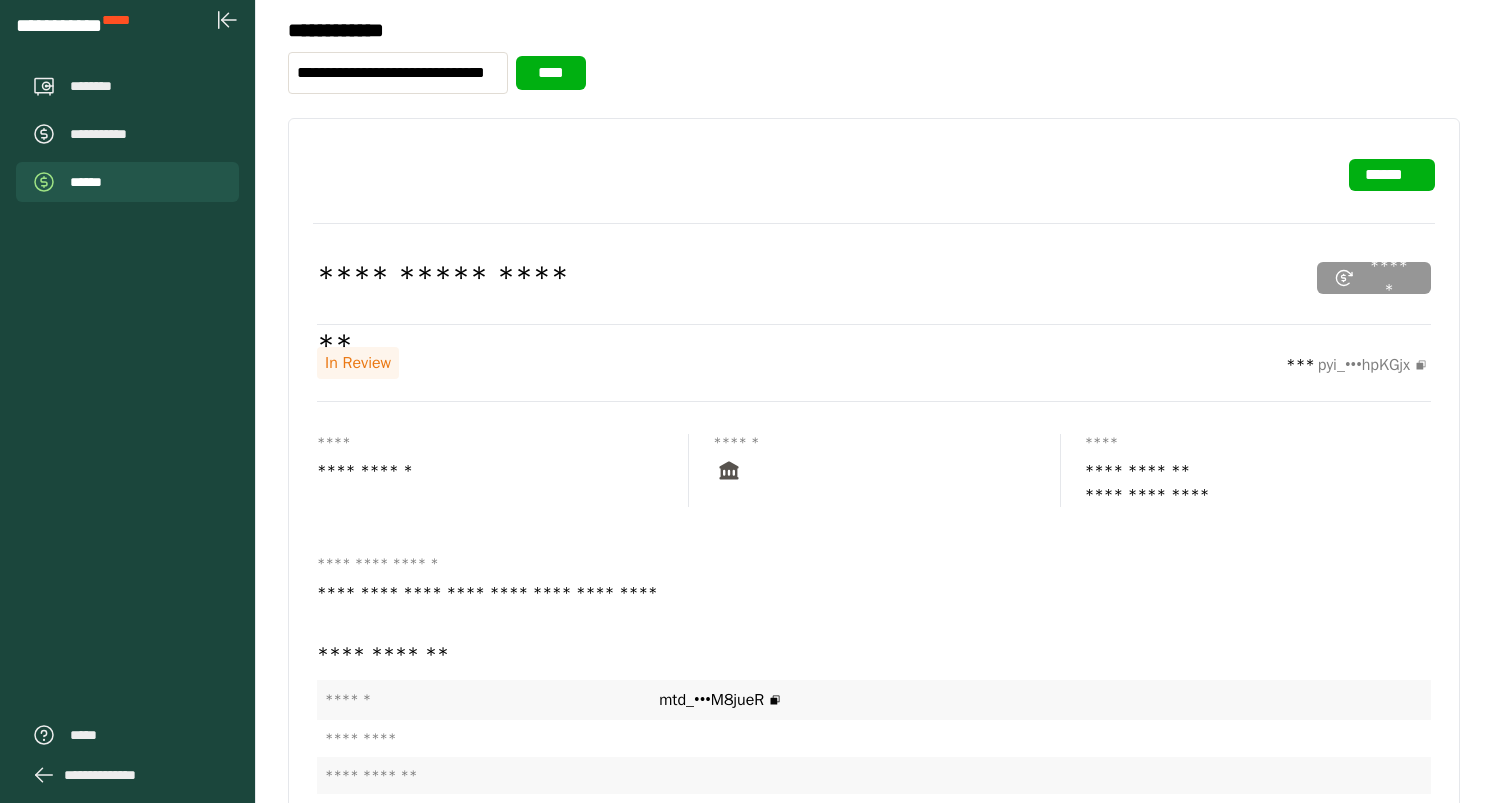 click on "******" at bounding box center [1392, 175] 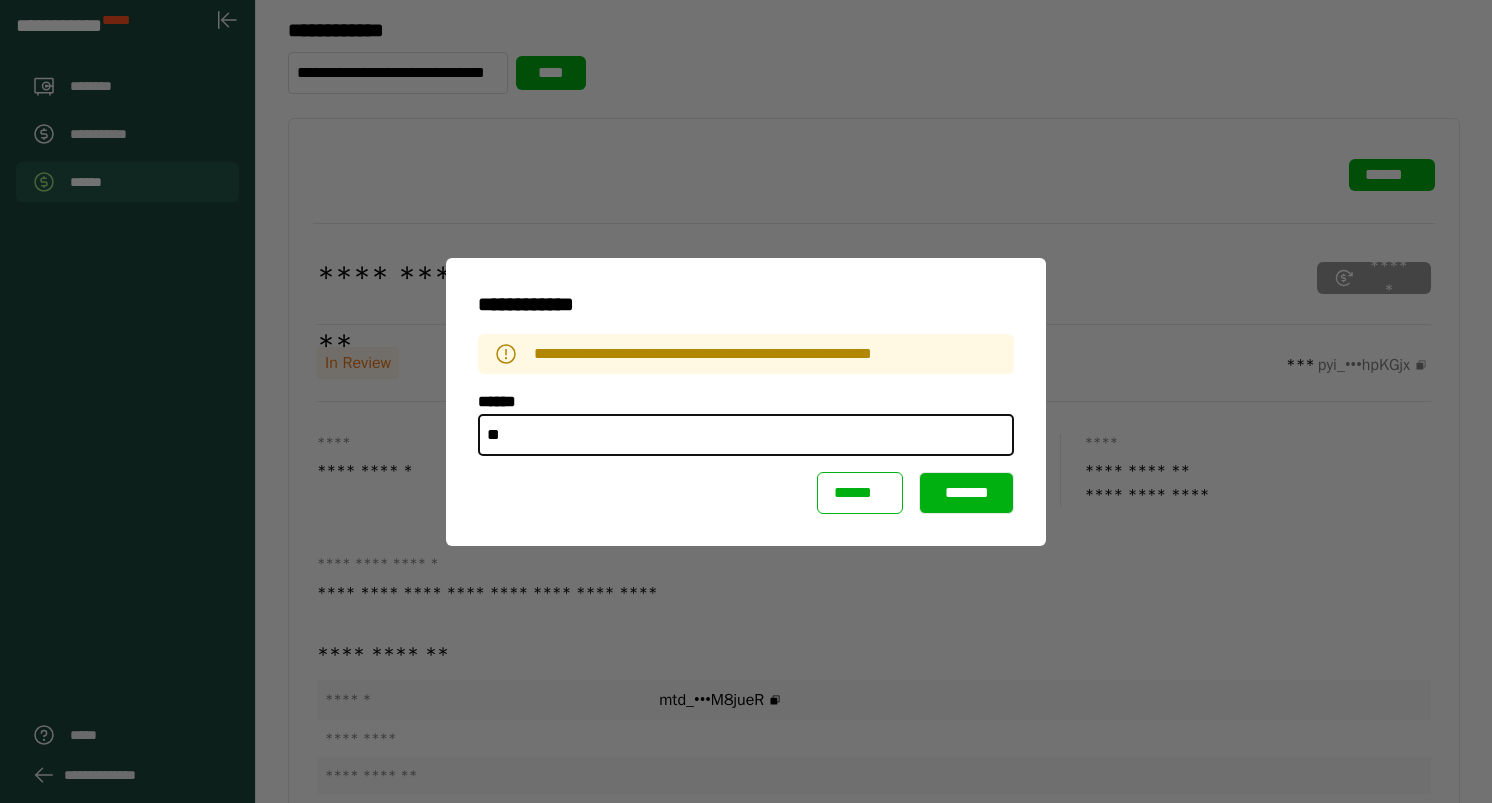 type on "*" 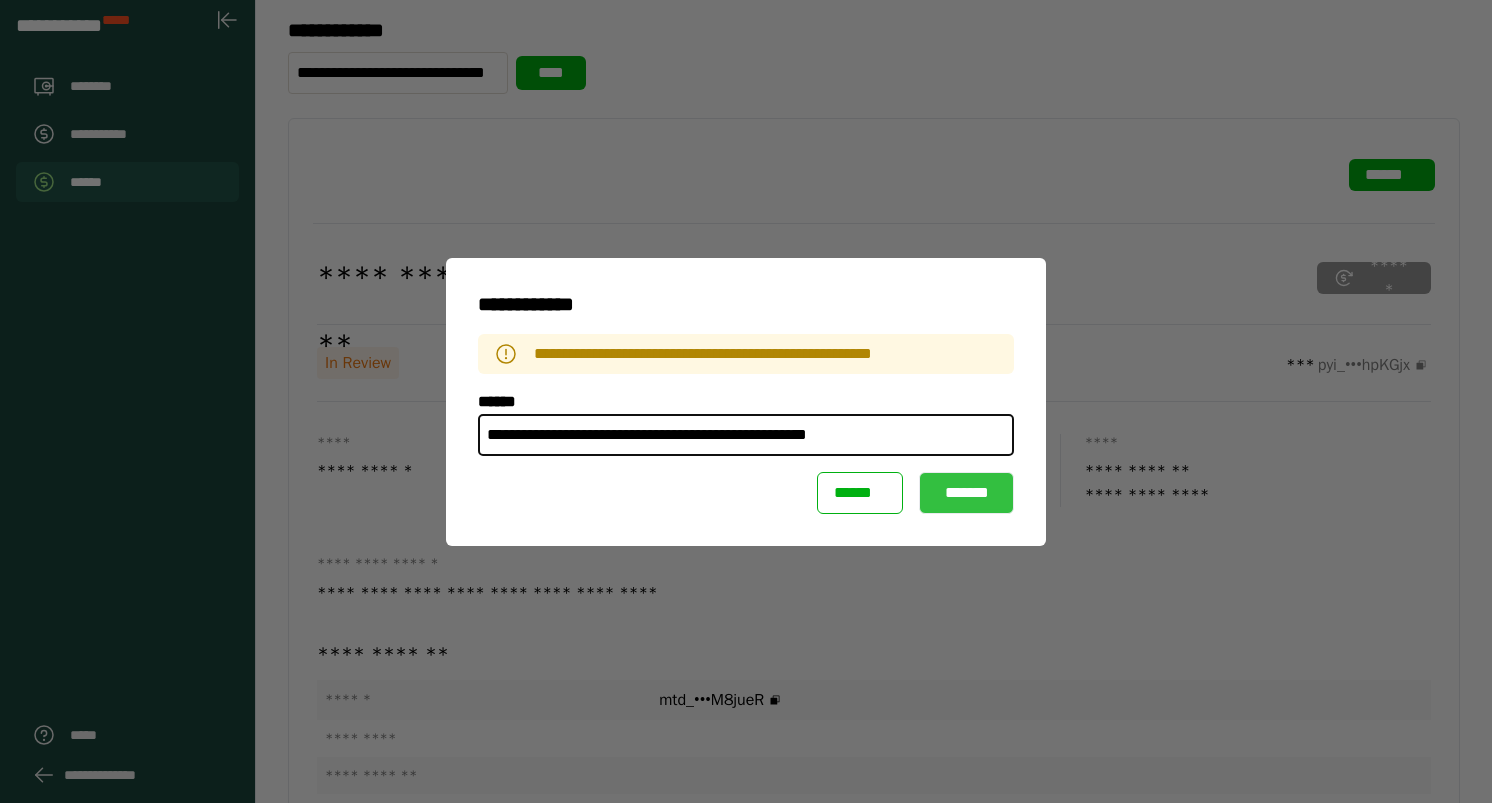 type on "**********" 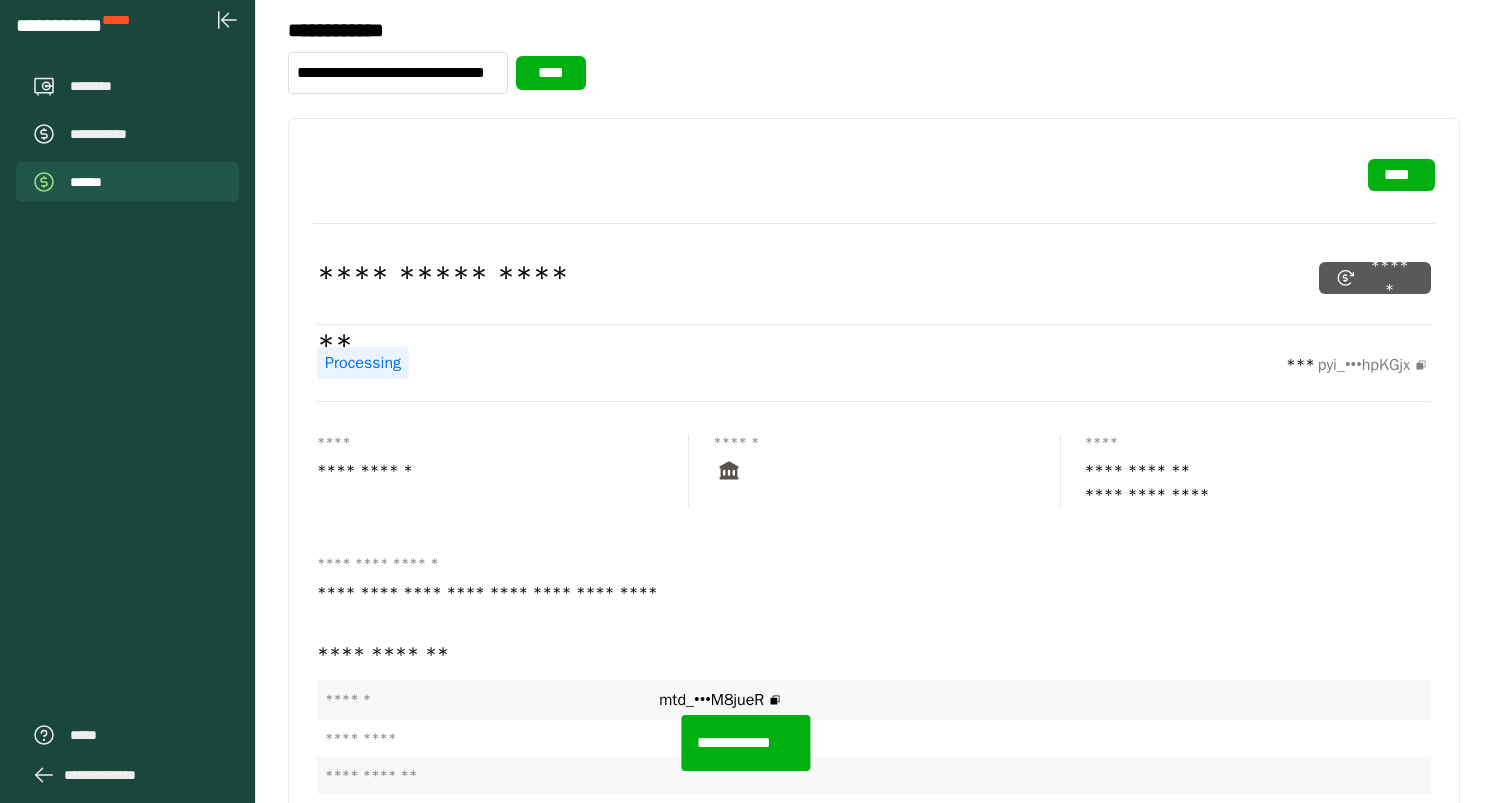 click on "******" at bounding box center [1375, 278] 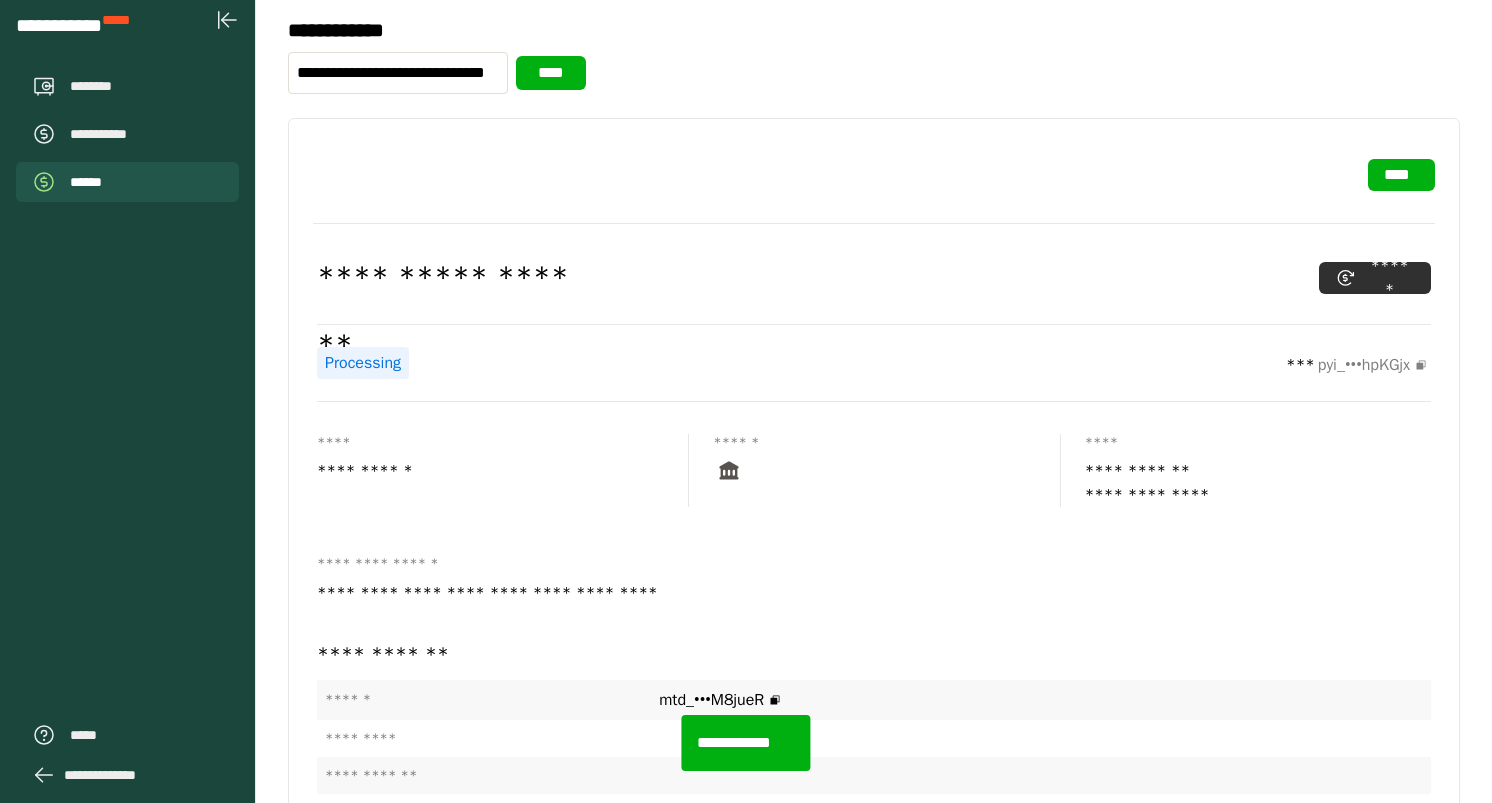 click on "**********" at bounding box center [800, 1972] 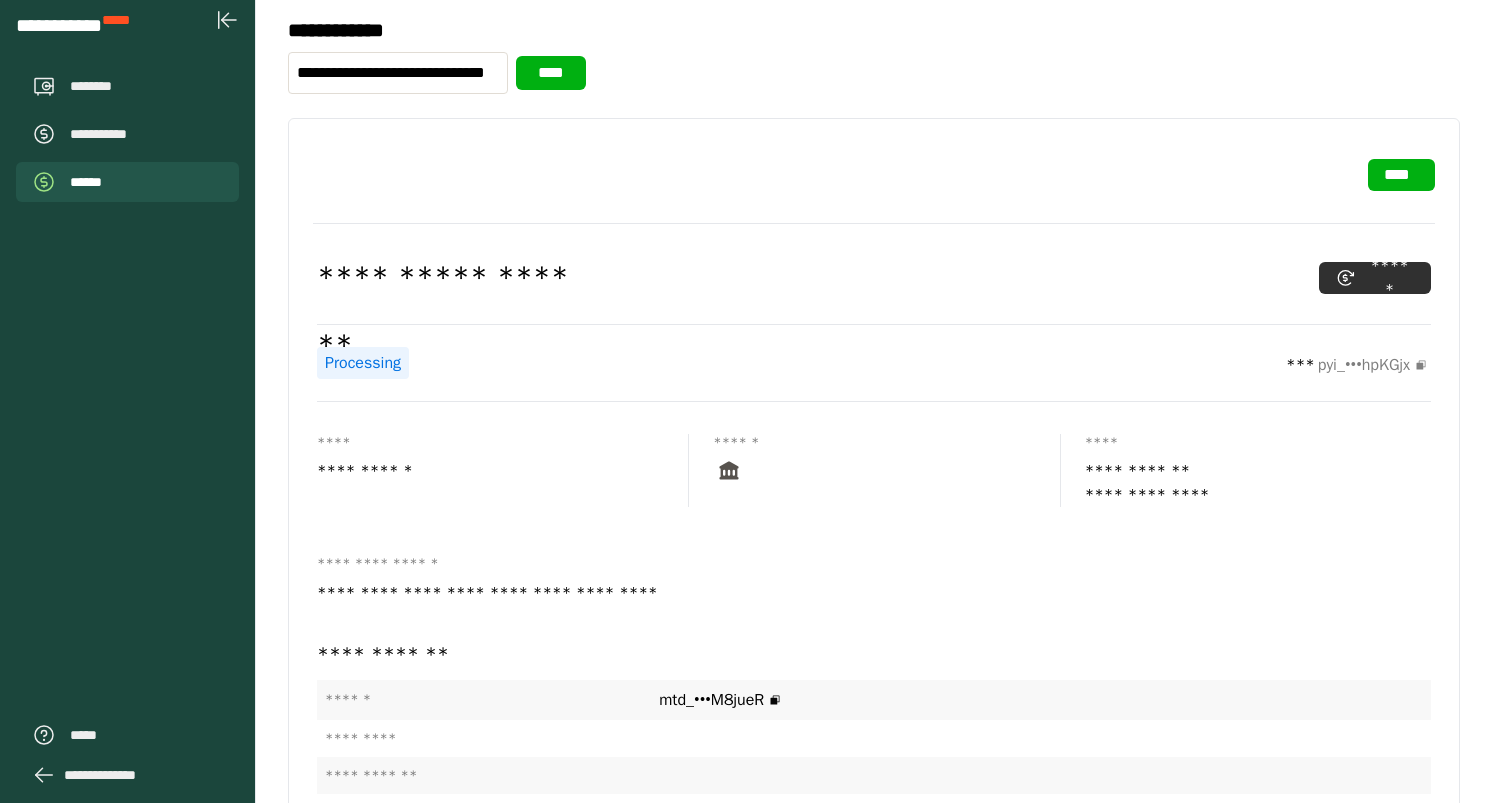 select on "**********" 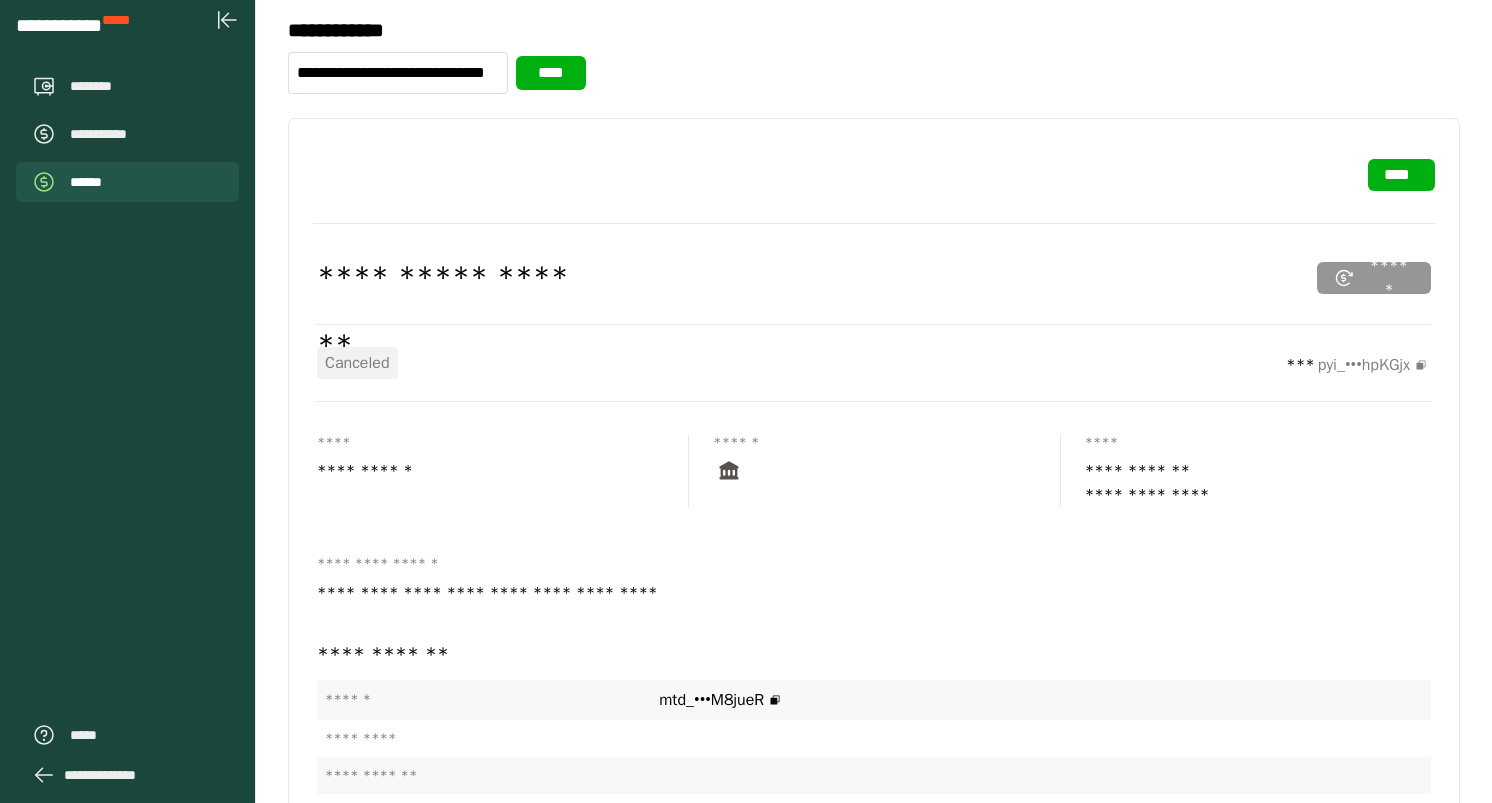 click 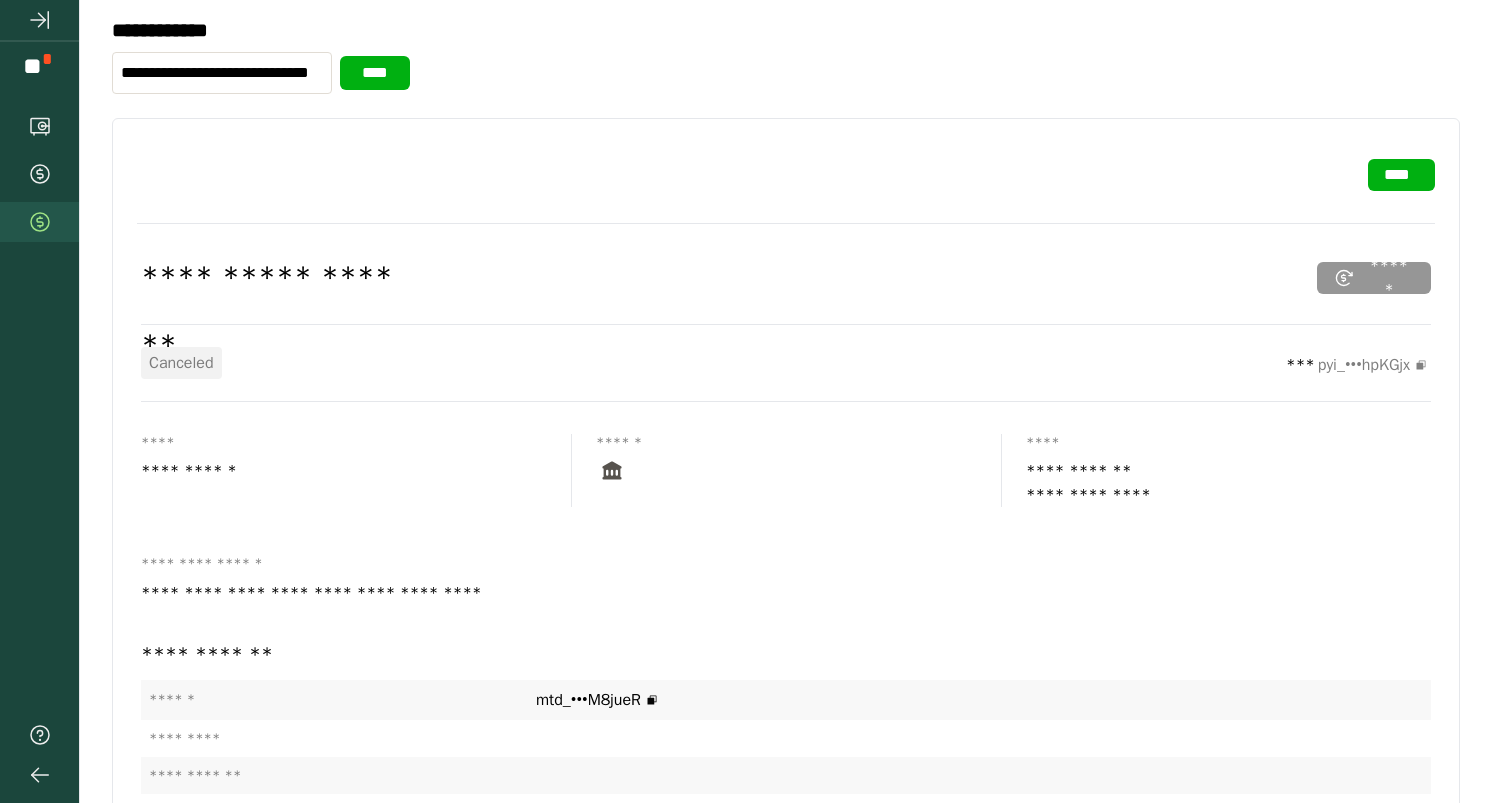 click 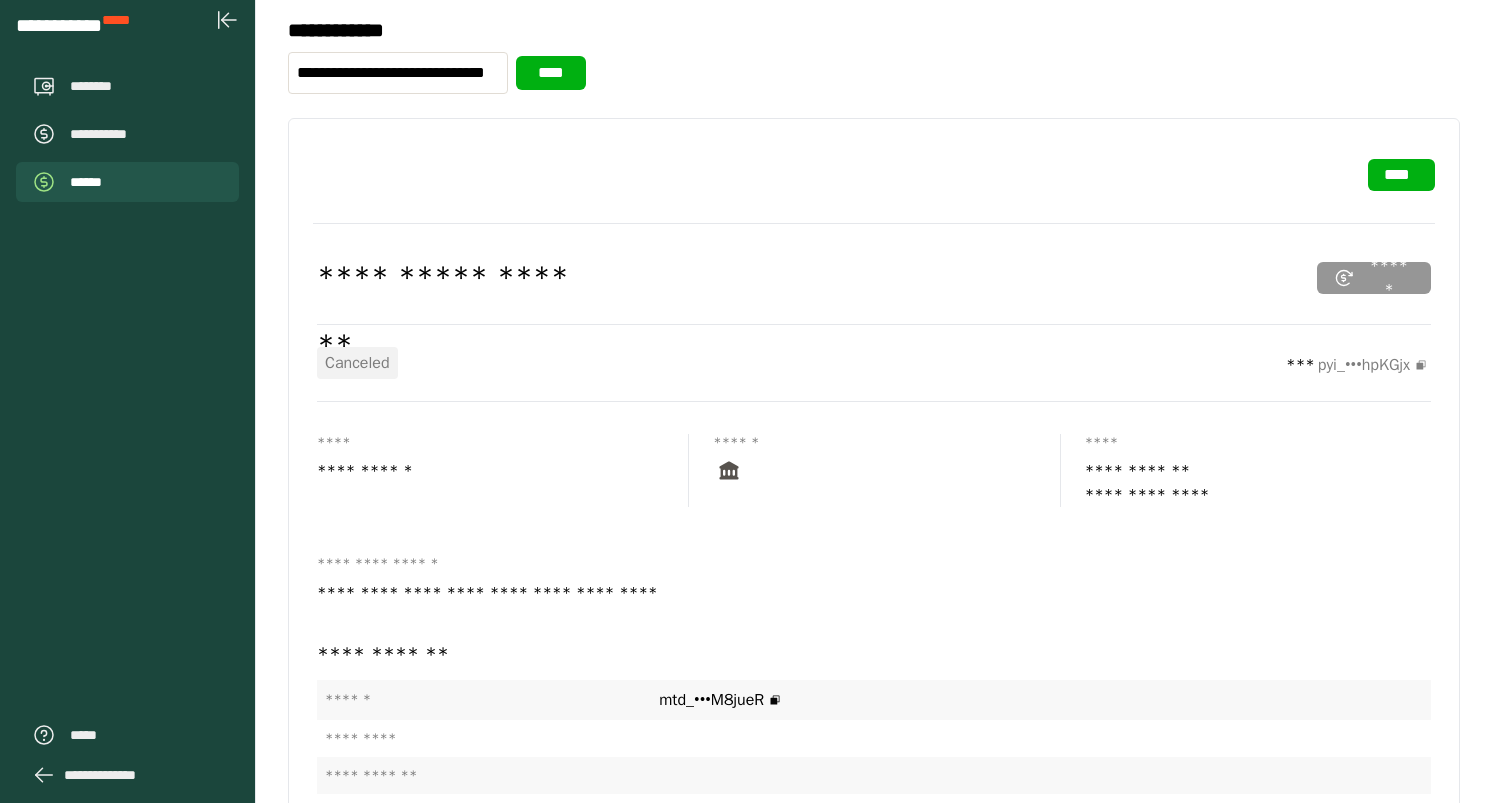 click on "**********" at bounding box center (110, 775) 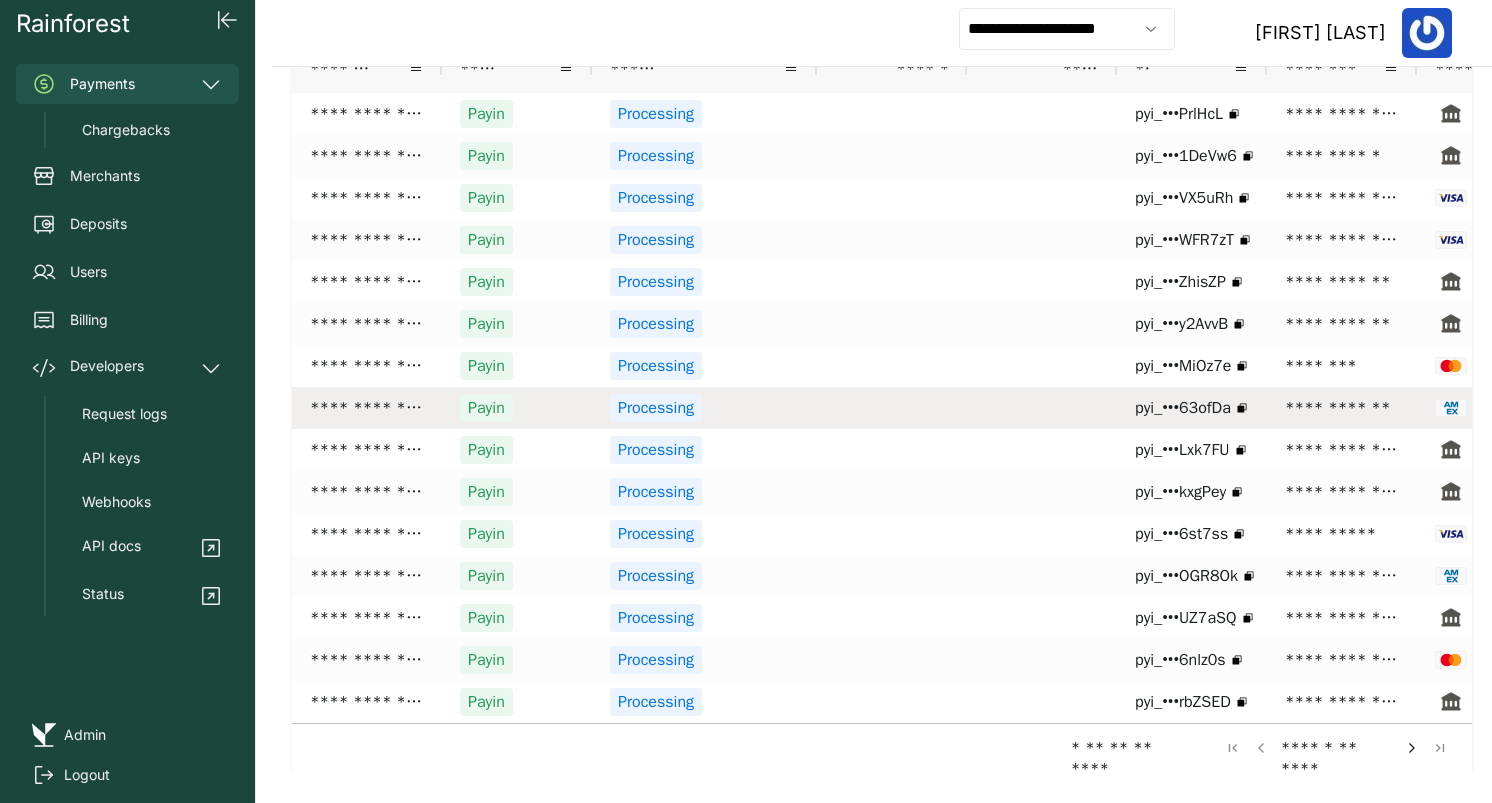 scroll, scrollTop: 0, scrollLeft: 0, axis: both 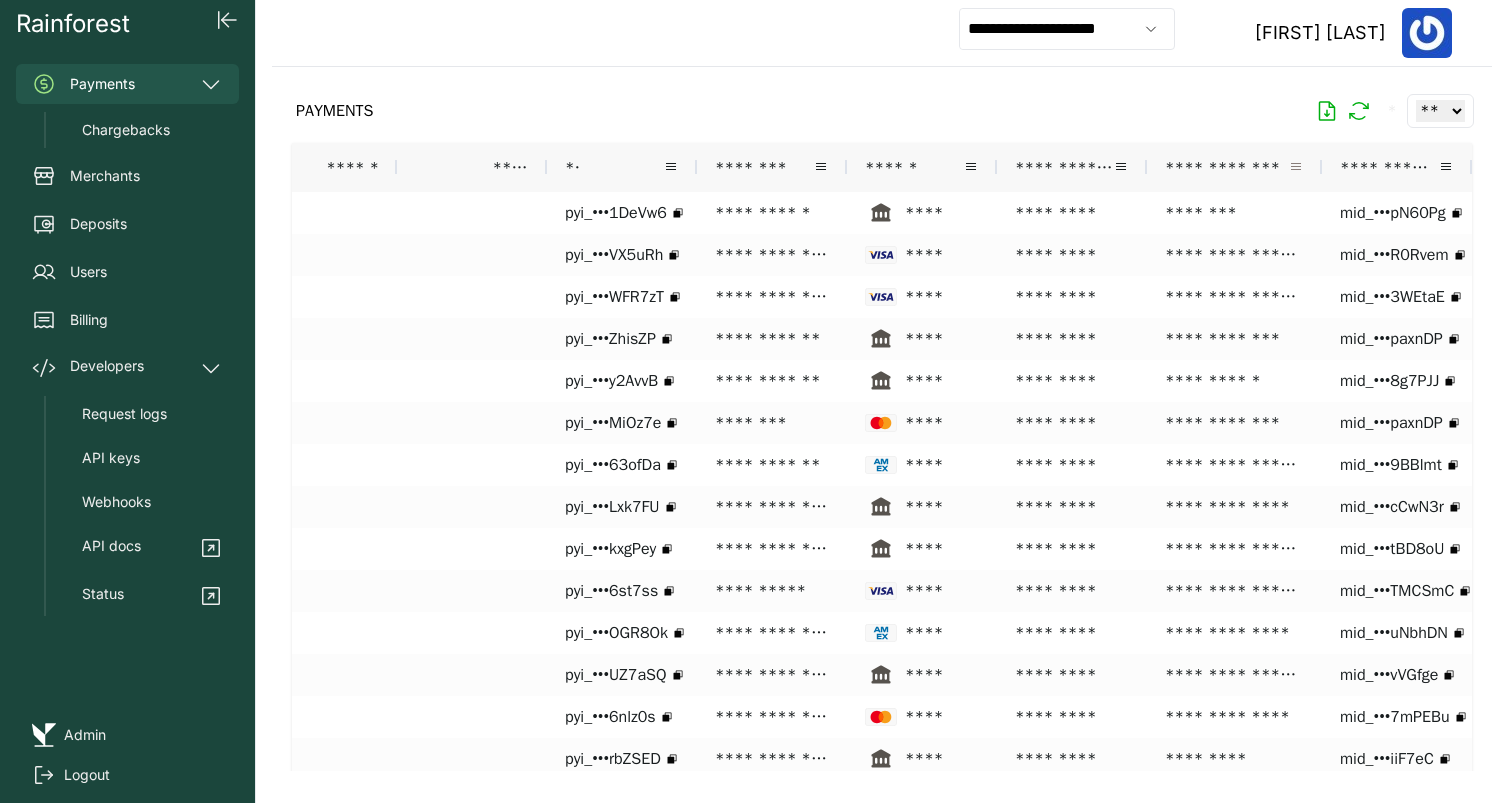 click at bounding box center [1296, 167] 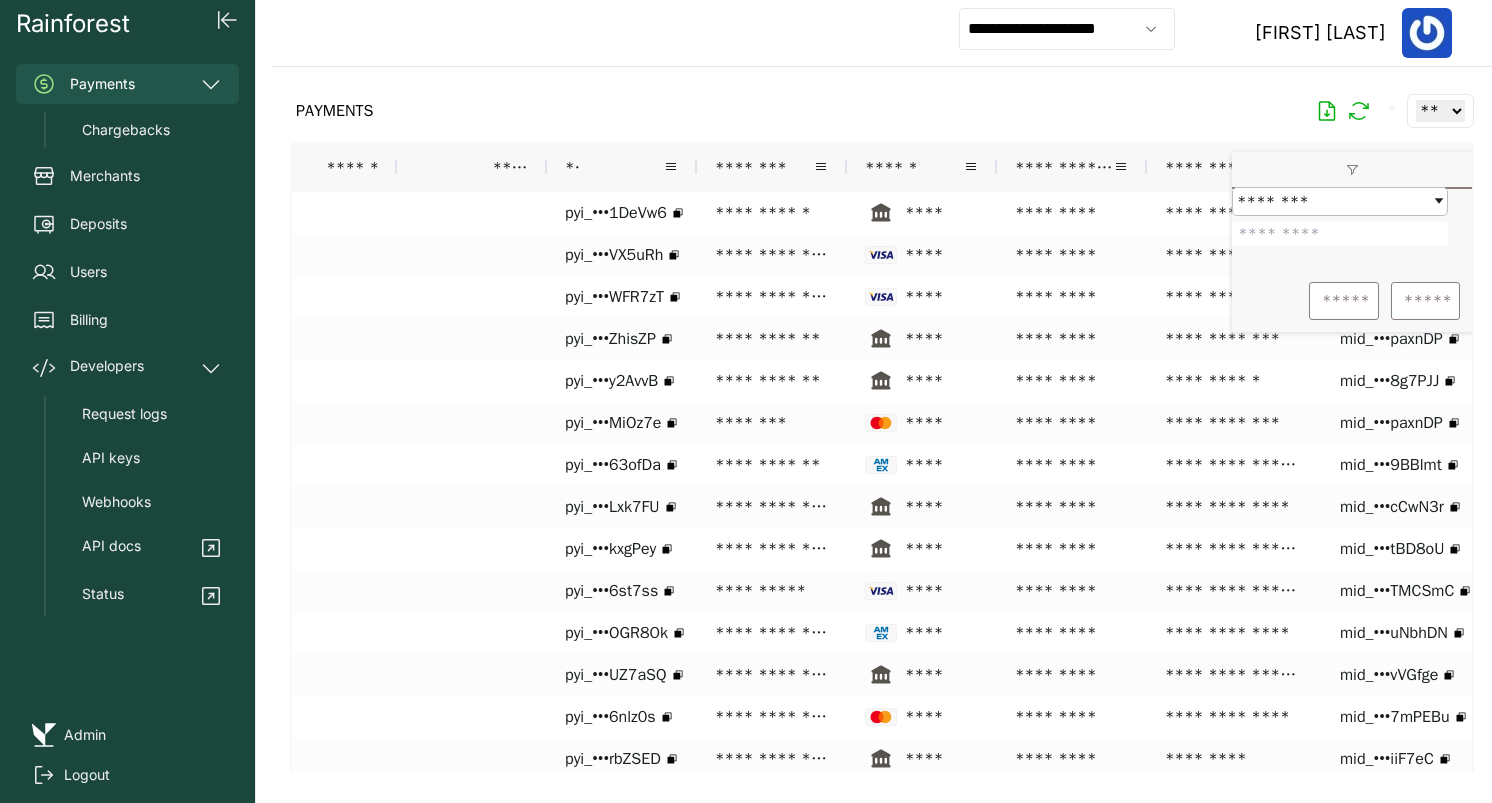 type on "*" 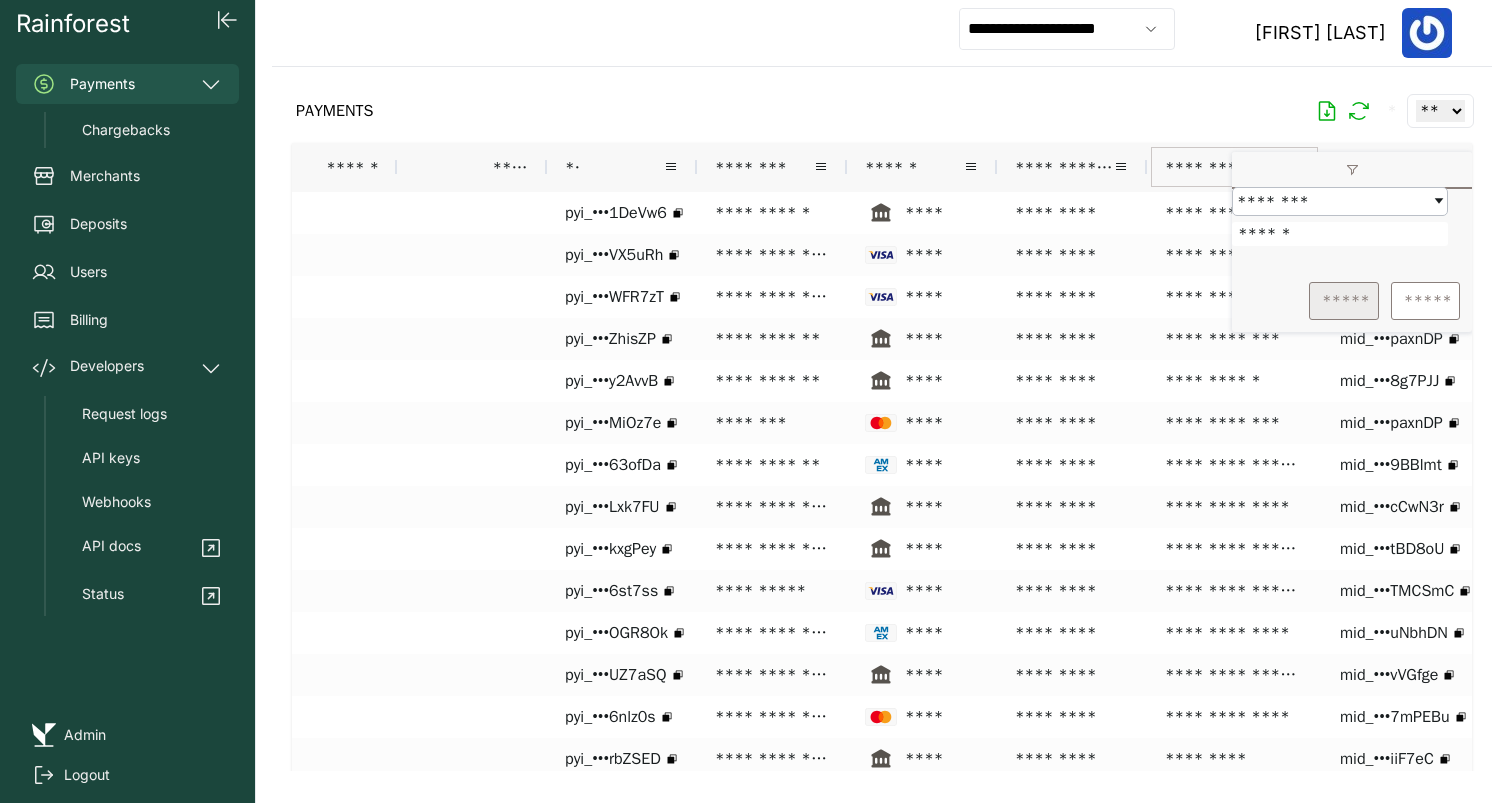 type on "******" 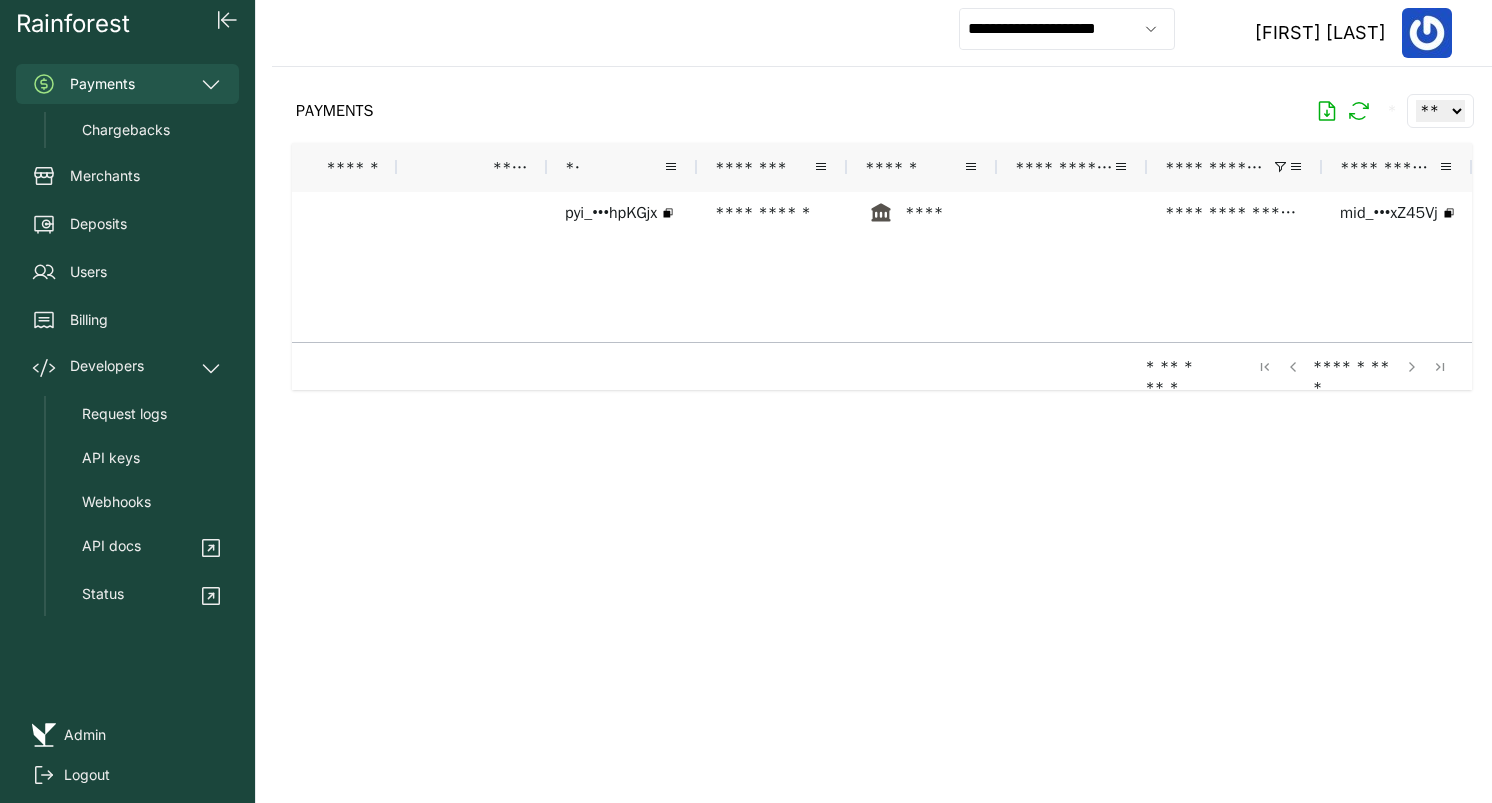 click on "PAYMENTS * ** ** ** ***" at bounding box center [882, 111] 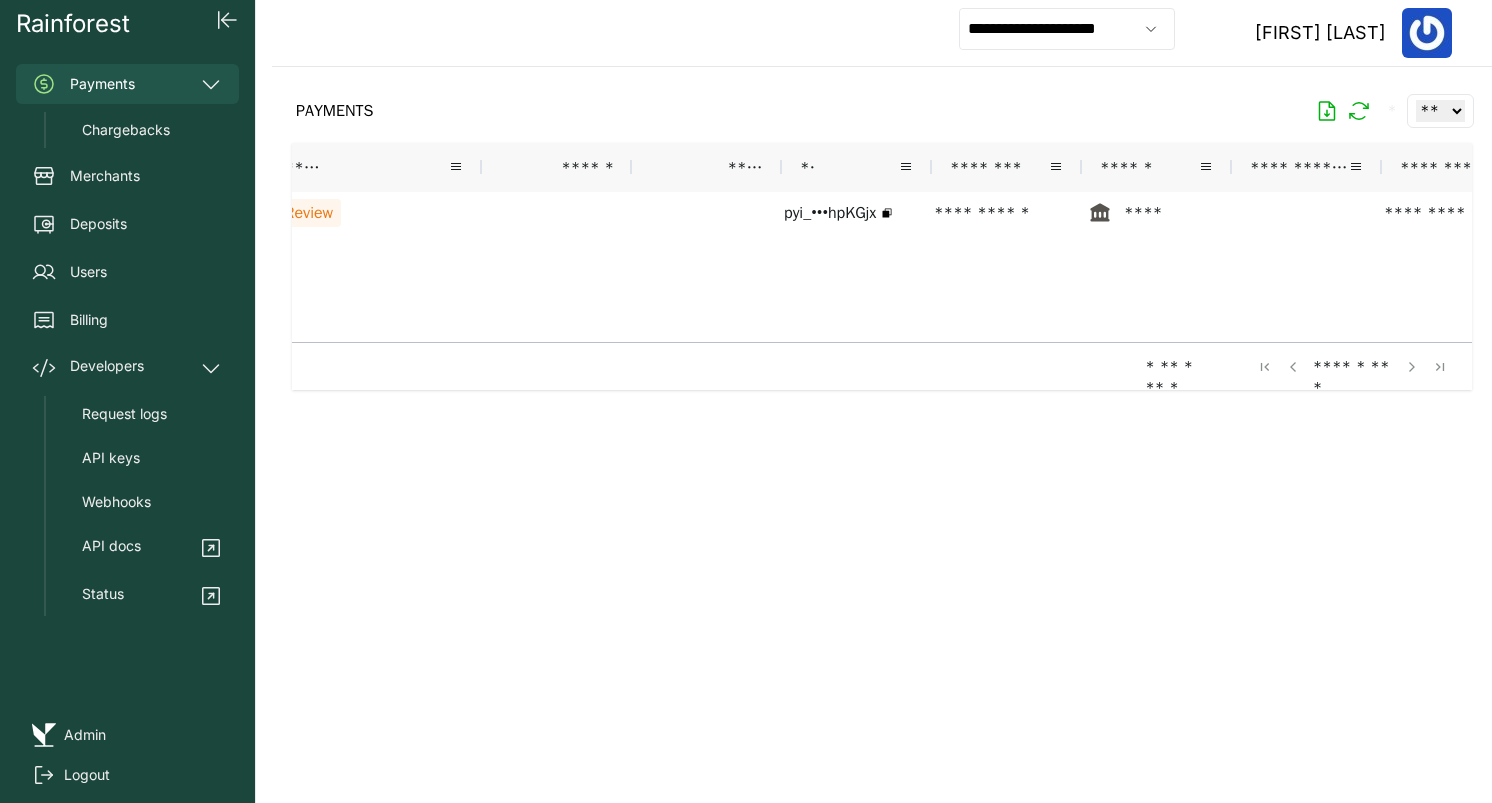 scroll, scrollTop: 0, scrollLeft: 128, axis: horizontal 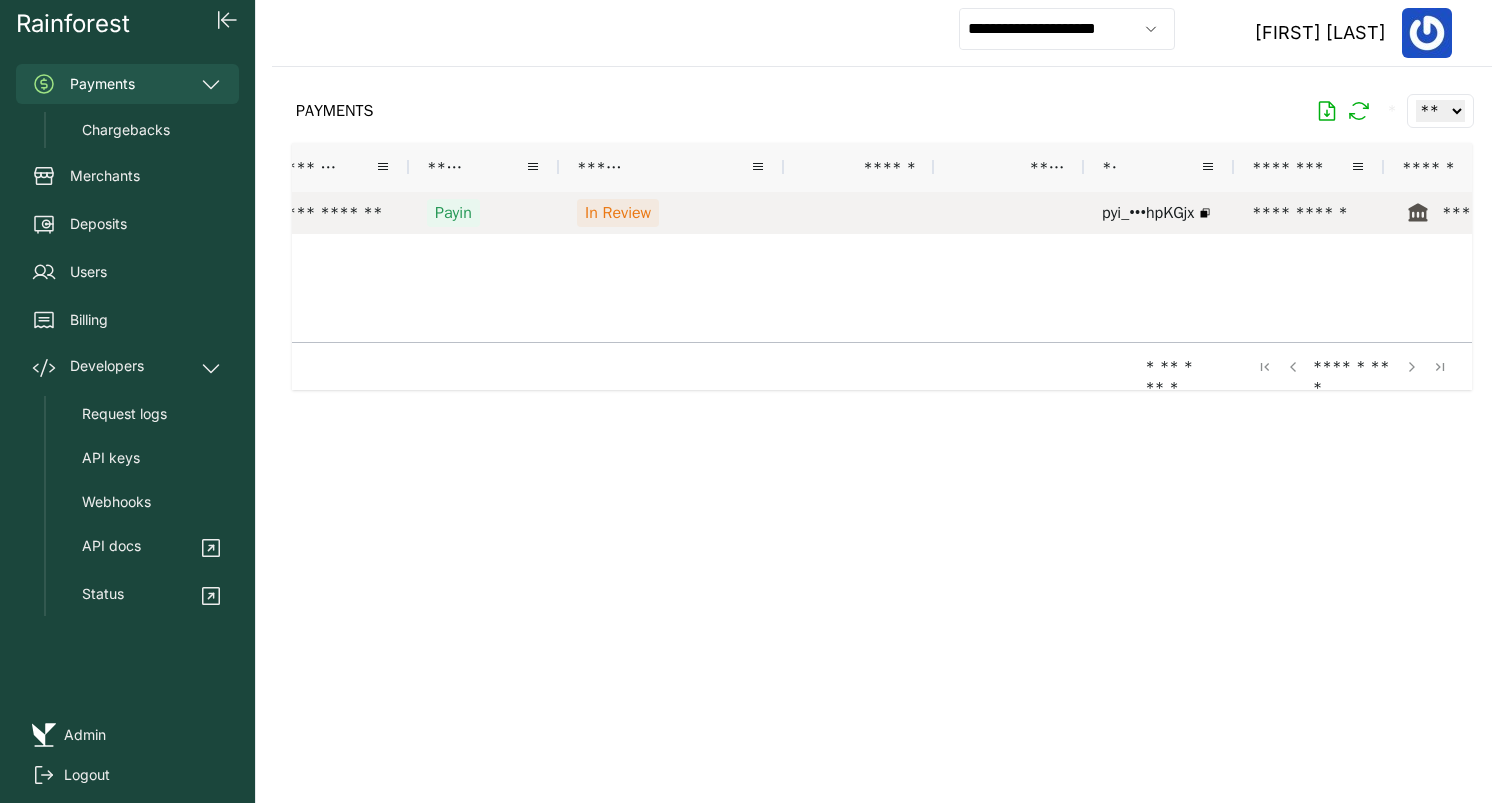 click at bounding box center [859, 213] 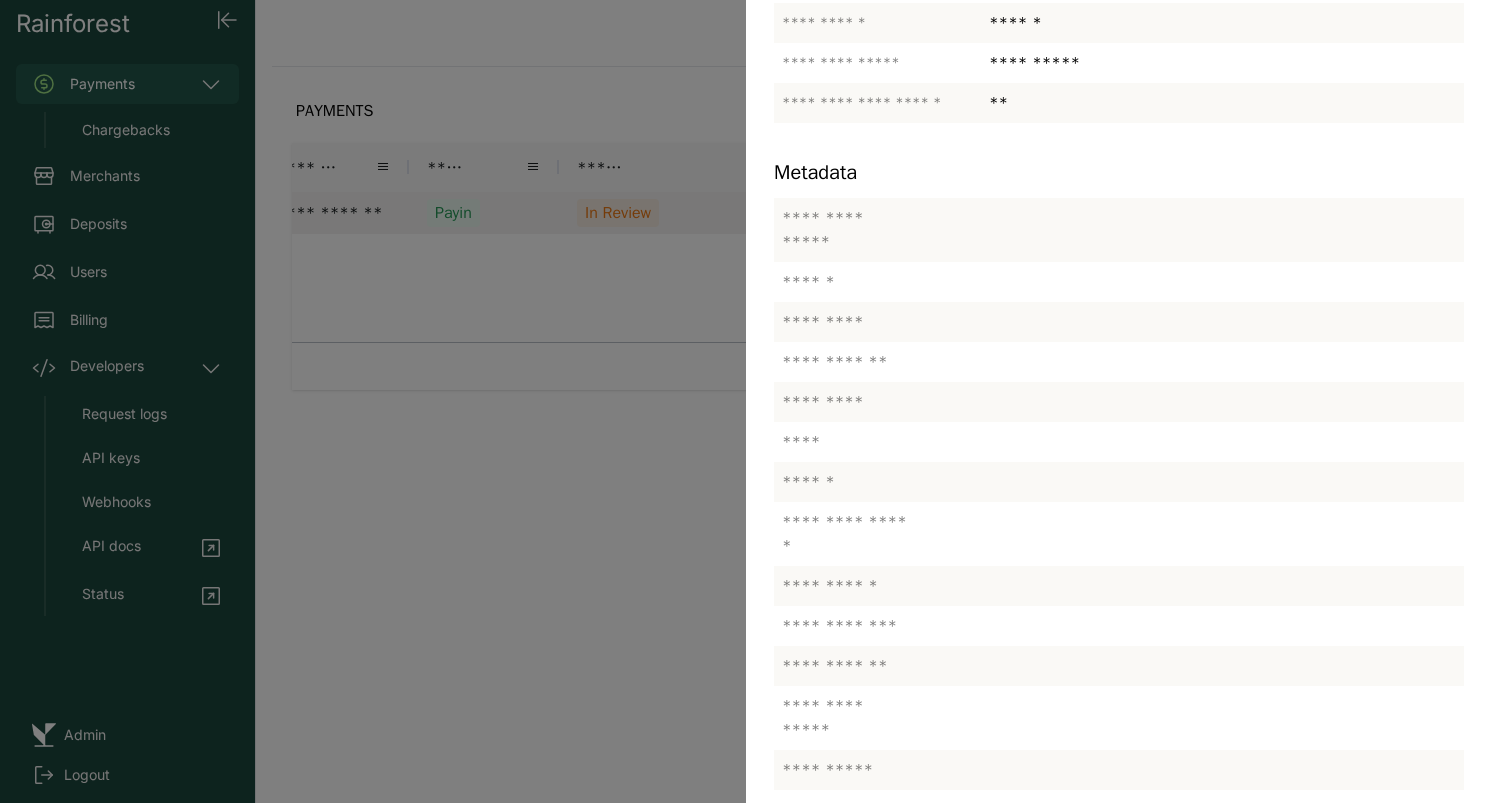 scroll, scrollTop: 638, scrollLeft: 0, axis: vertical 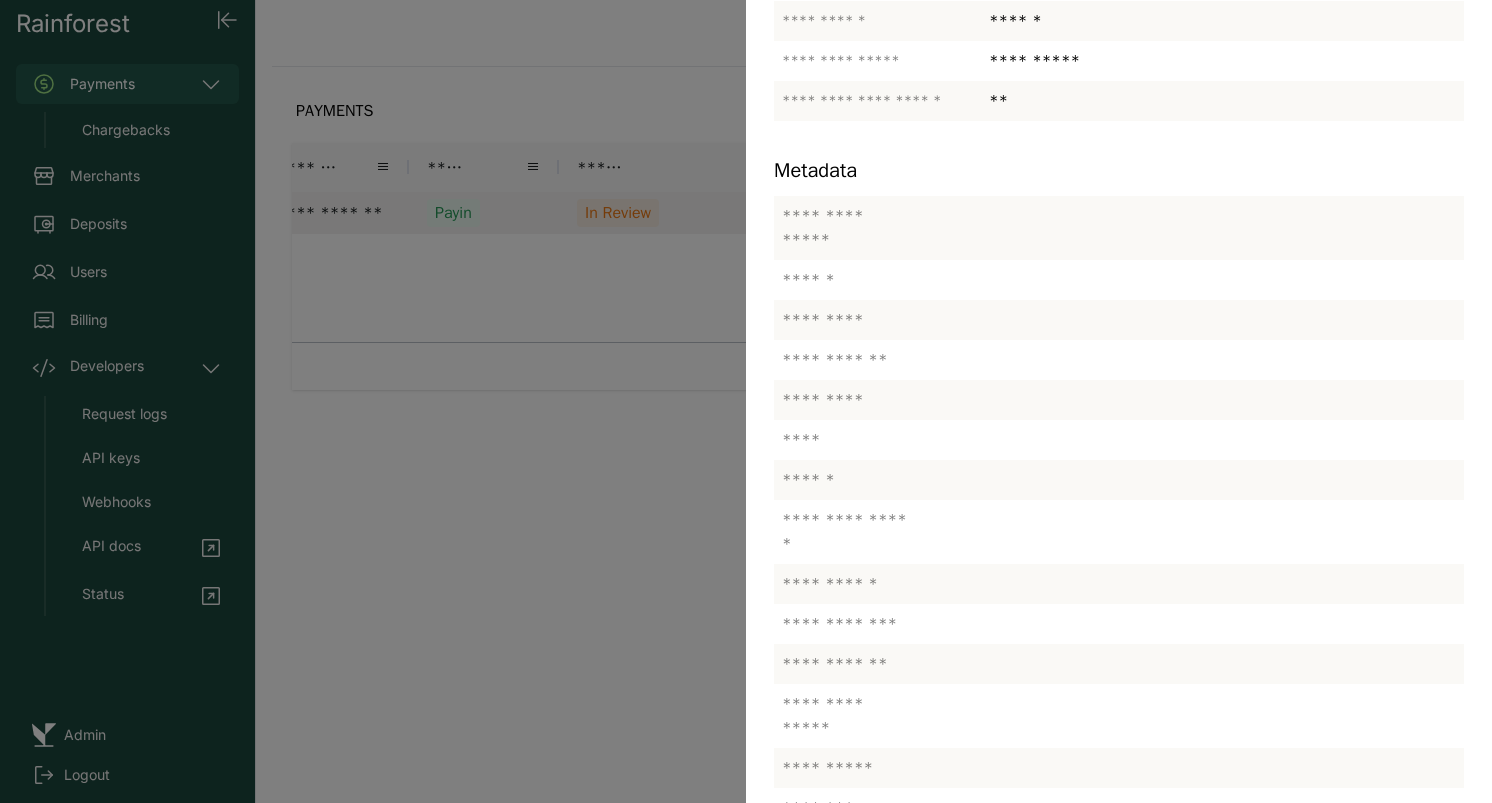 click at bounding box center (746, 401) 